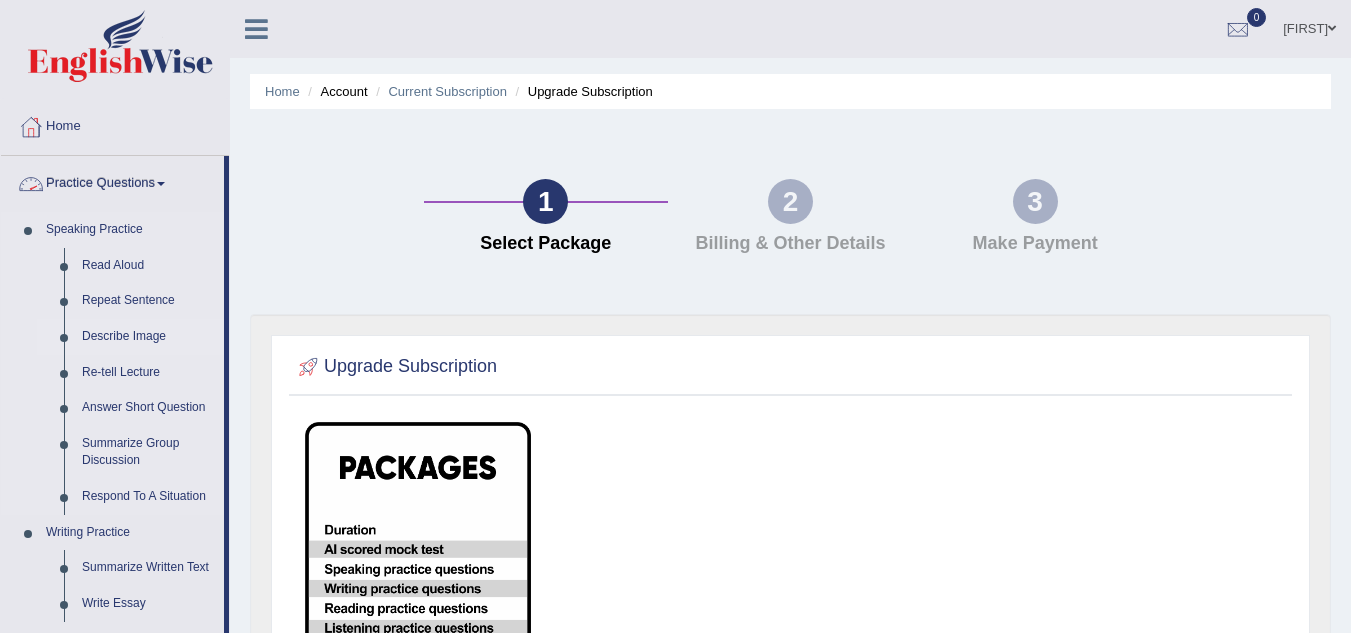 scroll, scrollTop: 0, scrollLeft: 0, axis: both 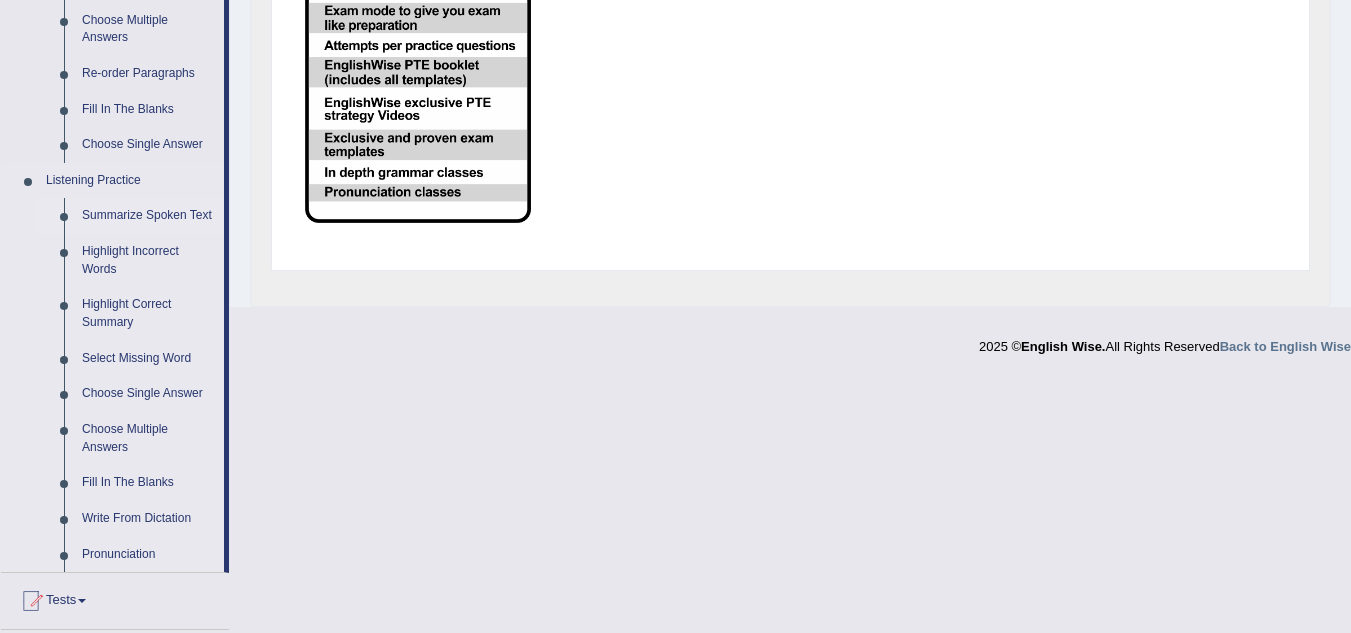 click on "Summarize Spoken Text" at bounding box center [148, 216] 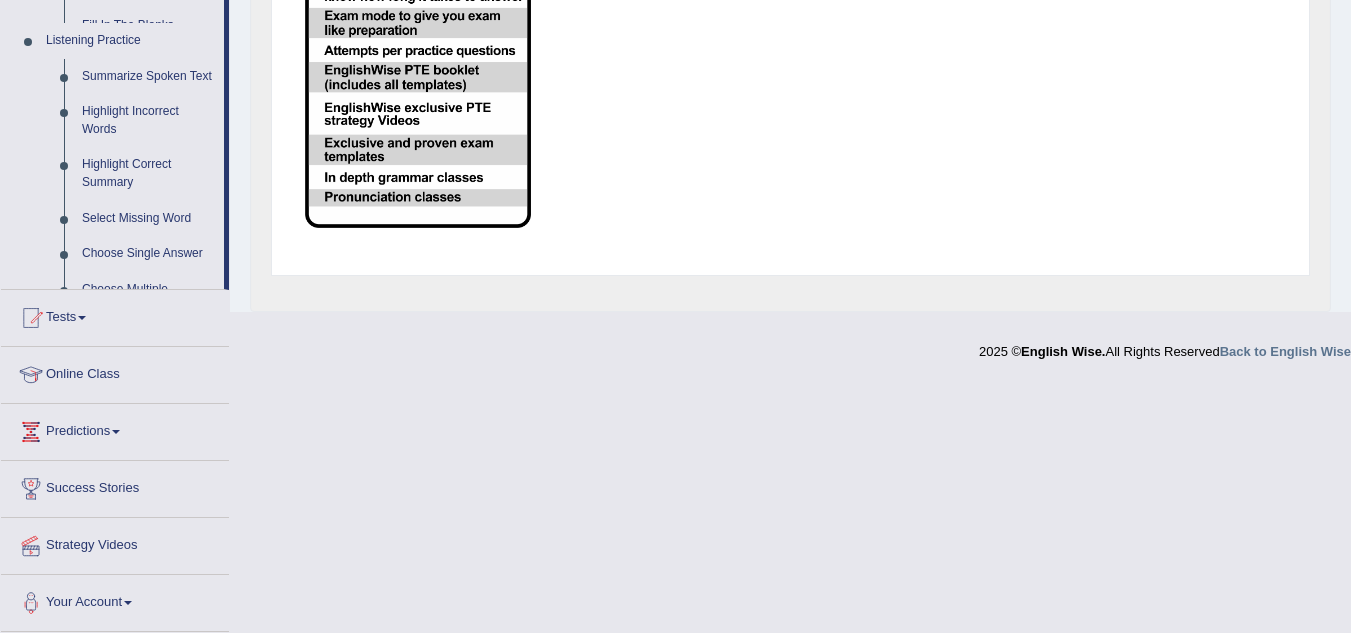 scroll, scrollTop: 452, scrollLeft: 0, axis: vertical 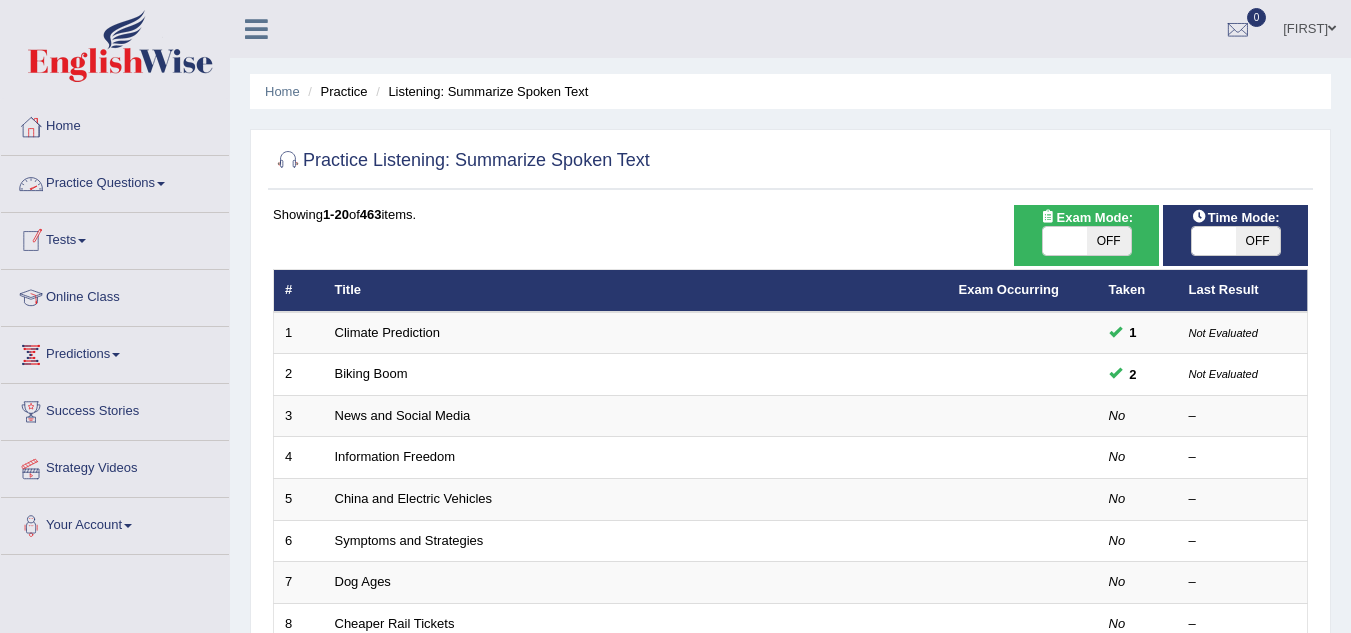 click on "Practice Questions" at bounding box center [115, 181] 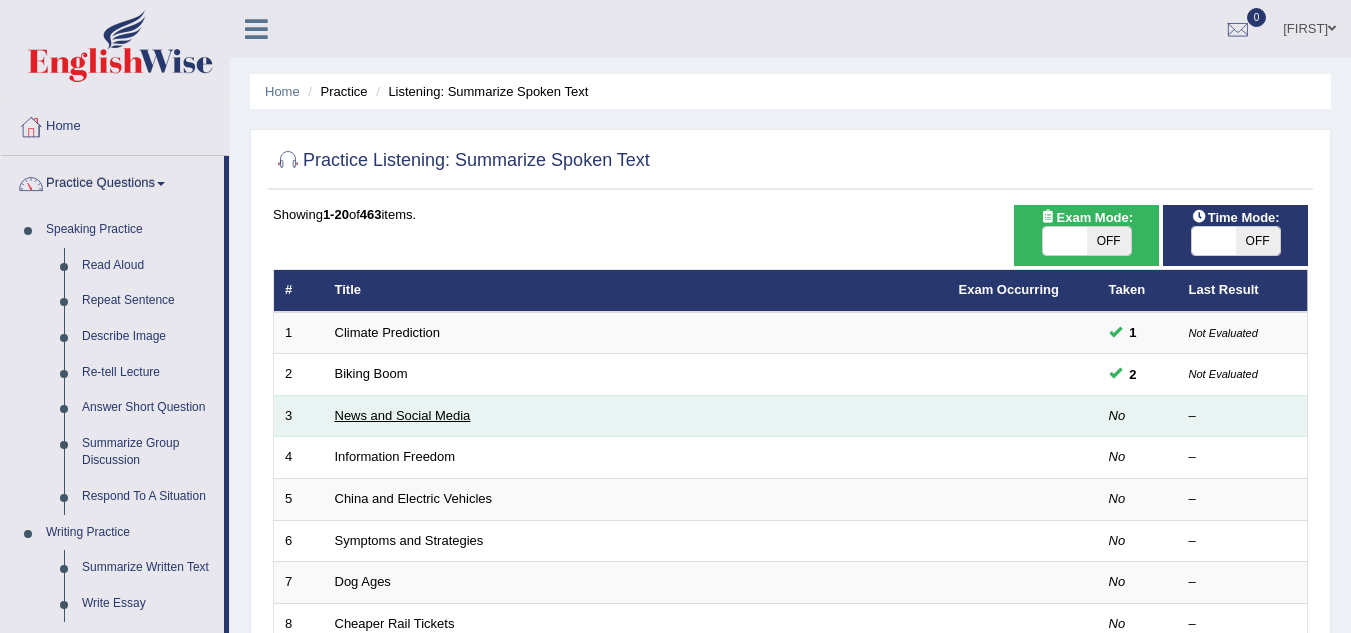 click on "News and Social Media" at bounding box center (403, 415) 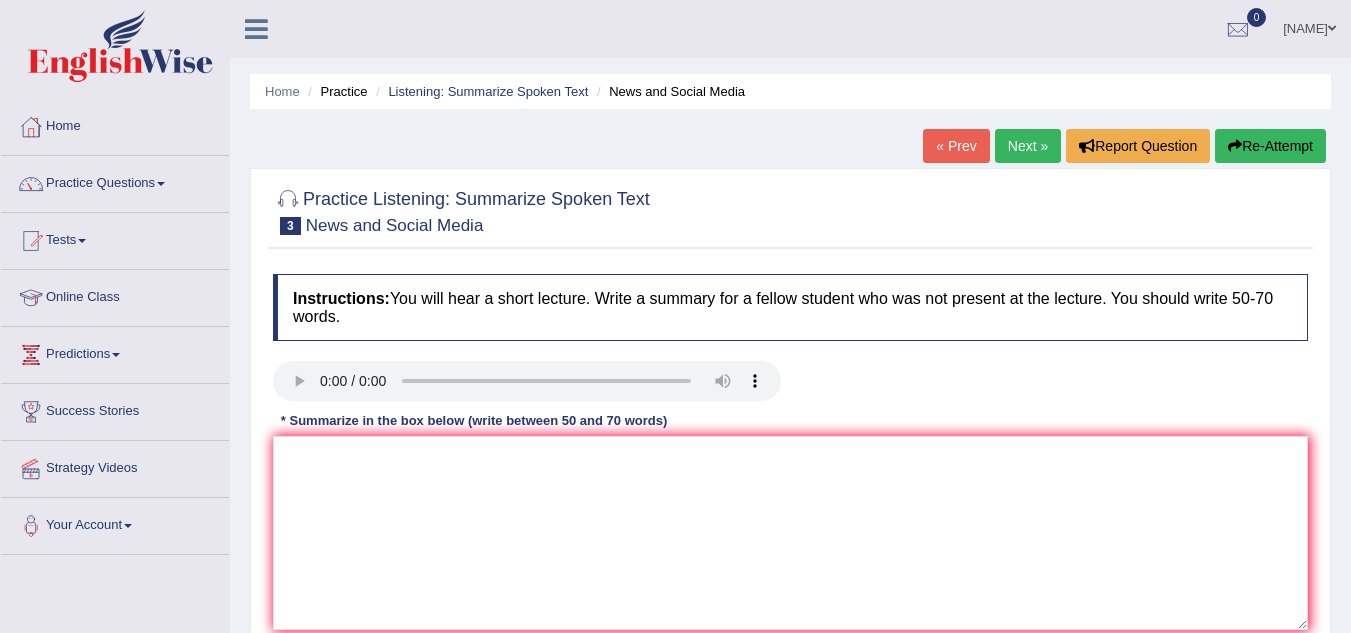 scroll, scrollTop: 0, scrollLeft: 0, axis: both 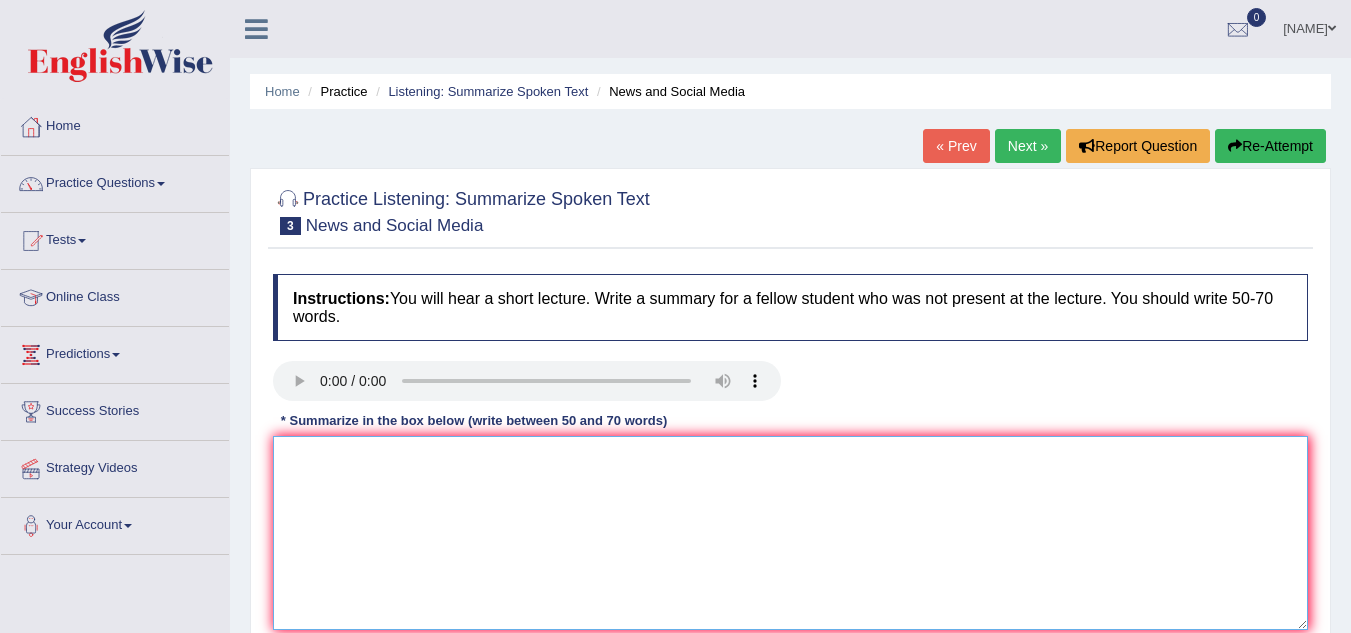 click at bounding box center (790, 533) 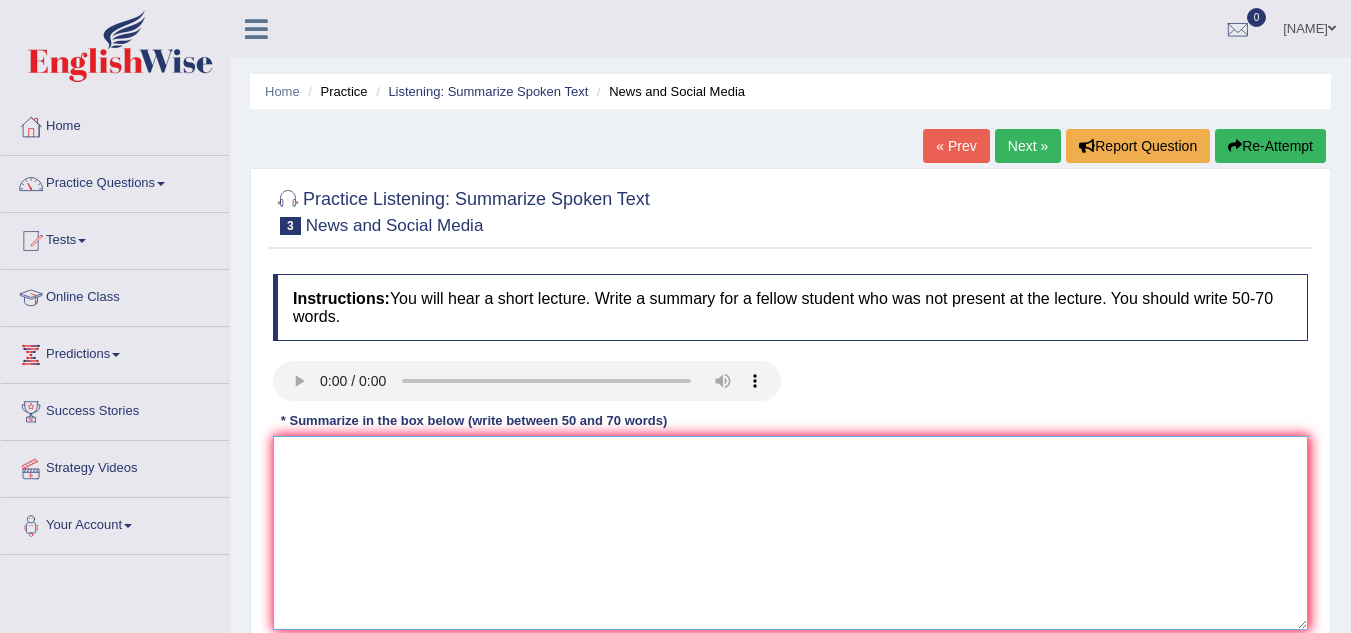 click at bounding box center [790, 533] 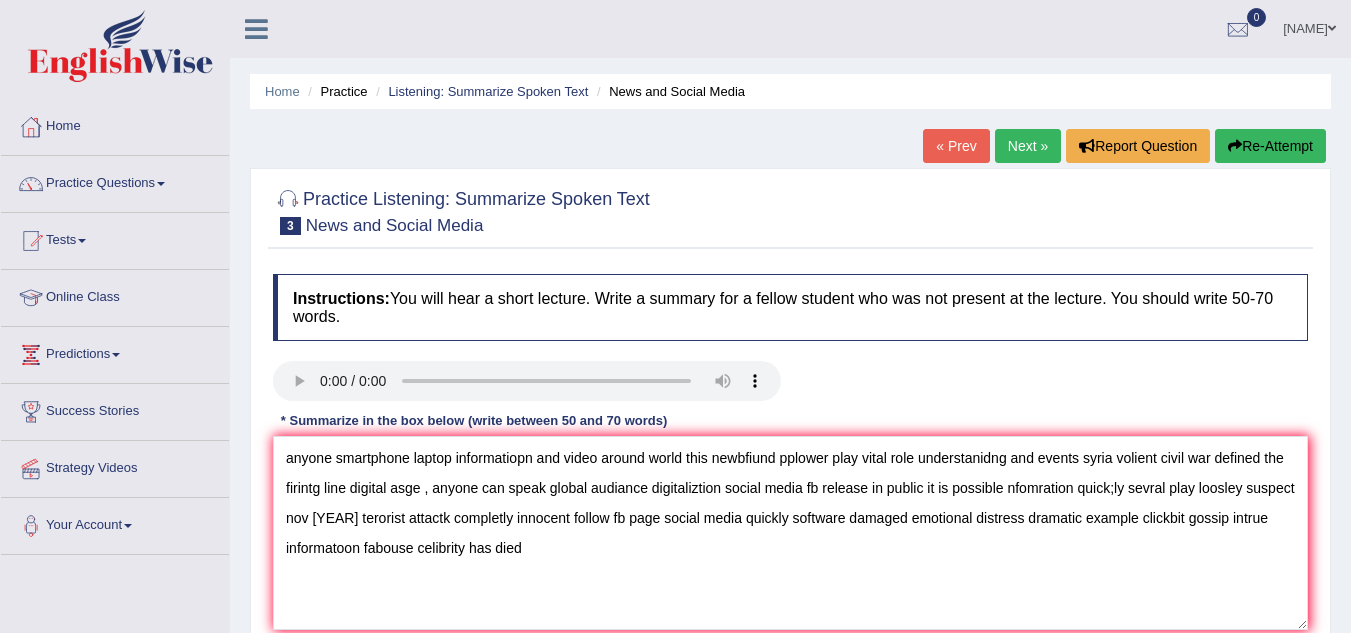 click at bounding box center [790, 383] 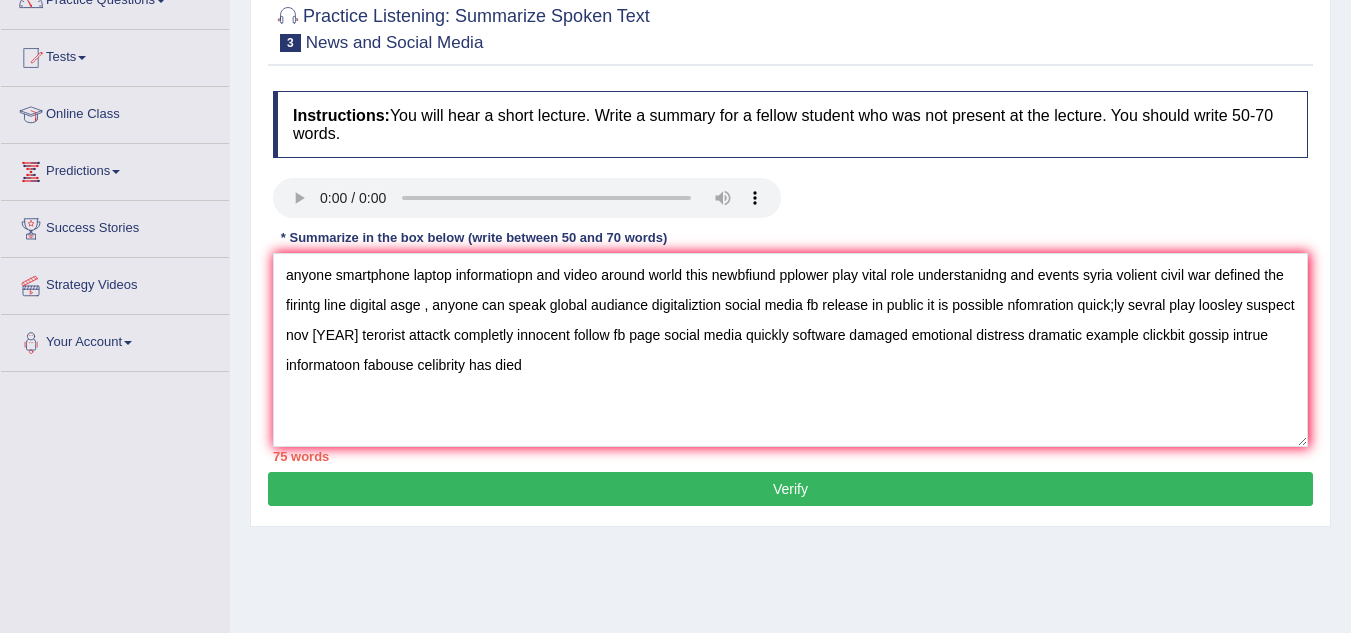 scroll, scrollTop: 357, scrollLeft: 0, axis: vertical 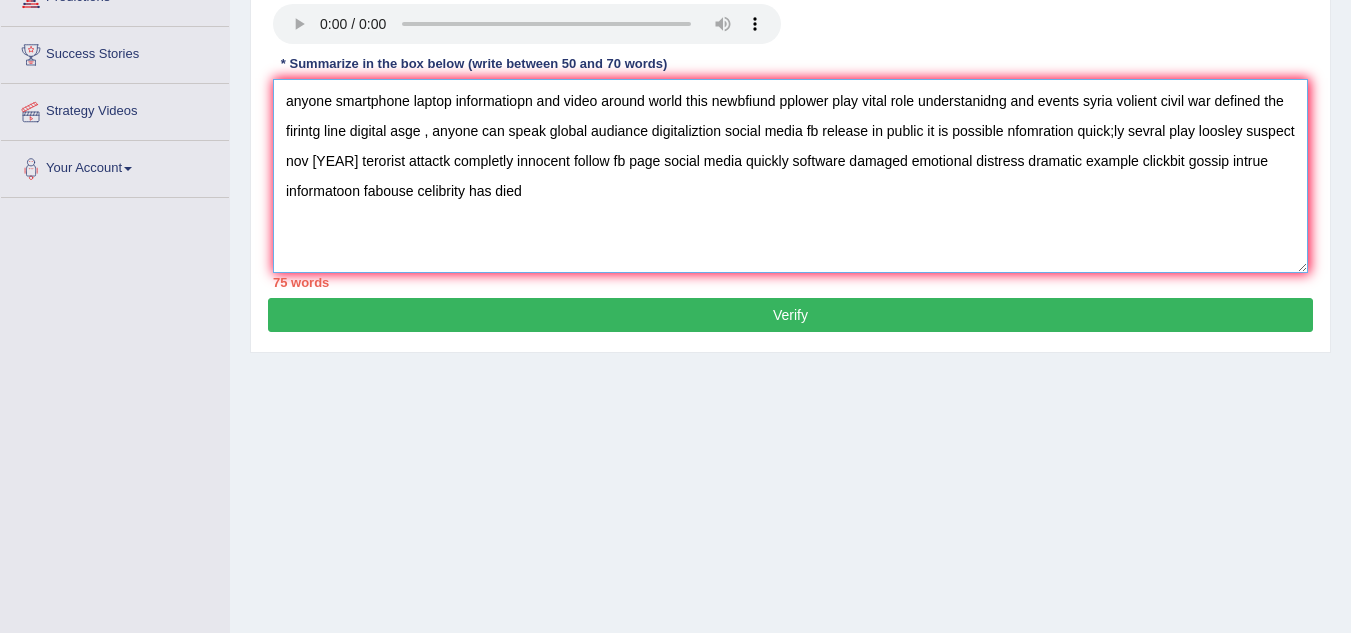 click on "anyone smartphone laptop informatiopn and video around world this newbfiund pplower play vital role understanidng and events syria volient civil war defined the firintg line digital asge , anyone can speak global audiance digitaliztion social media fb release in public it is possible nfomration quick;ly sevral play loosley suspect nov 2015 terorist attactk completly innocent follow fb page social media quickly software damaged emotional distress dramatic example clickbit gossip intrue informatoon fabouse celibrity has died" at bounding box center [790, 176] 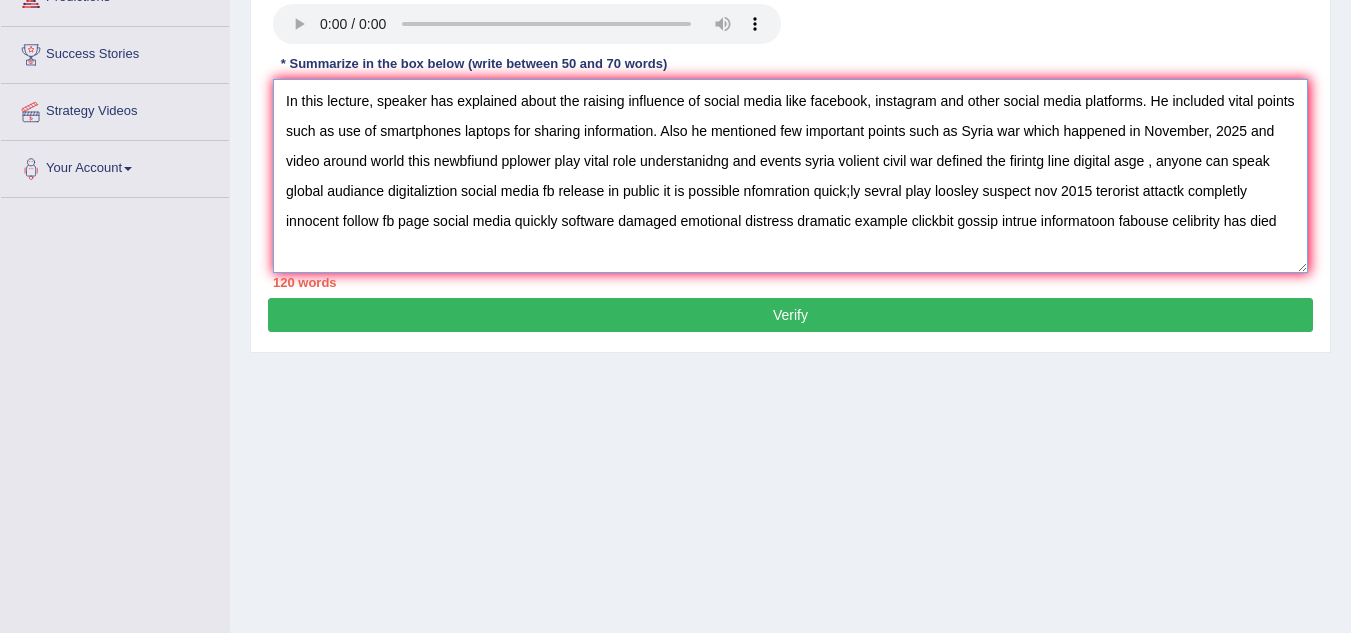 scroll, scrollTop: 417, scrollLeft: 0, axis: vertical 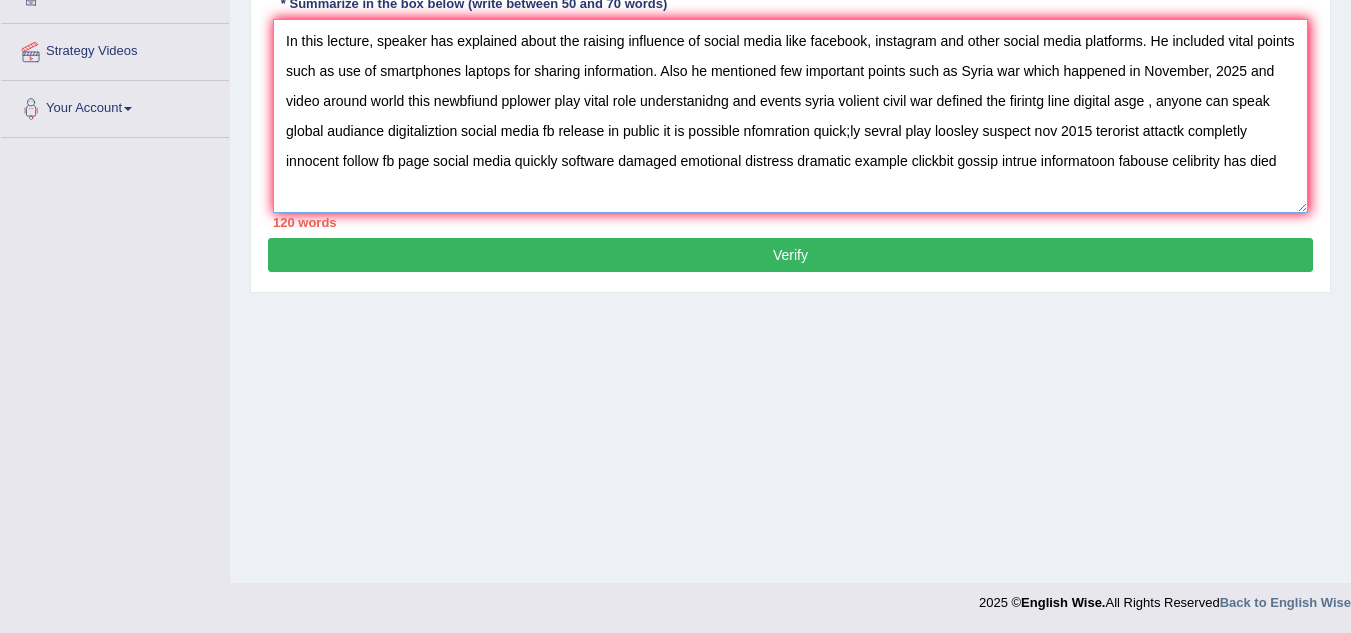 click on "In this lecture, speaker has explained about the raising influence of social media like facebook, instagram and other social media platforms. He included vital points such as use of smartphones laptops for sharing information. Also he mentioned few important points such as Syria war which happened in November, 2025 and video around world this newbfiund pplower play vital role understanidng and events syria volient civil war defined the firintg line digital asge , anyone can speak global audiance digitaliztion social media fb release in public it is possible nfomration quick;ly sevral play loosley suspect nov 2015 terorist attactk completly innocent follow fb page social media quickly software damaged emotional distress dramatic example clickbit gossip intrue informatoon fabouse celibrity has died" at bounding box center [790, 116] 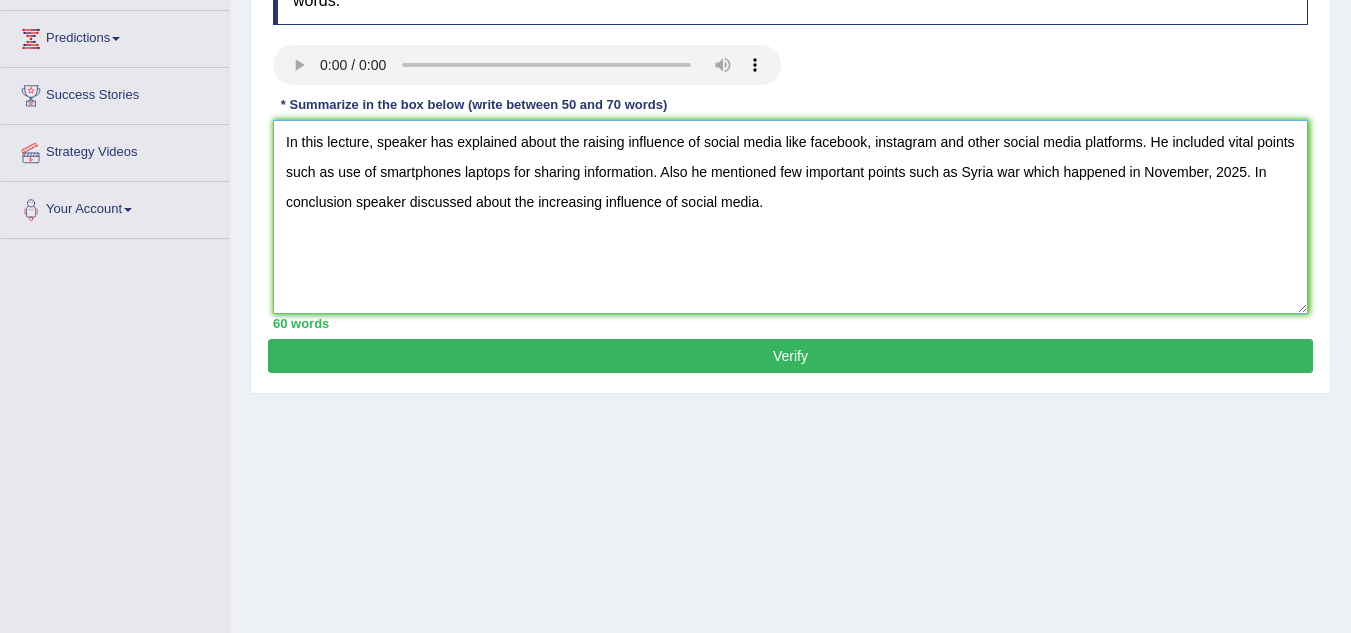 scroll, scrollTop: 293, scrollLeft: 0, axis: vertical 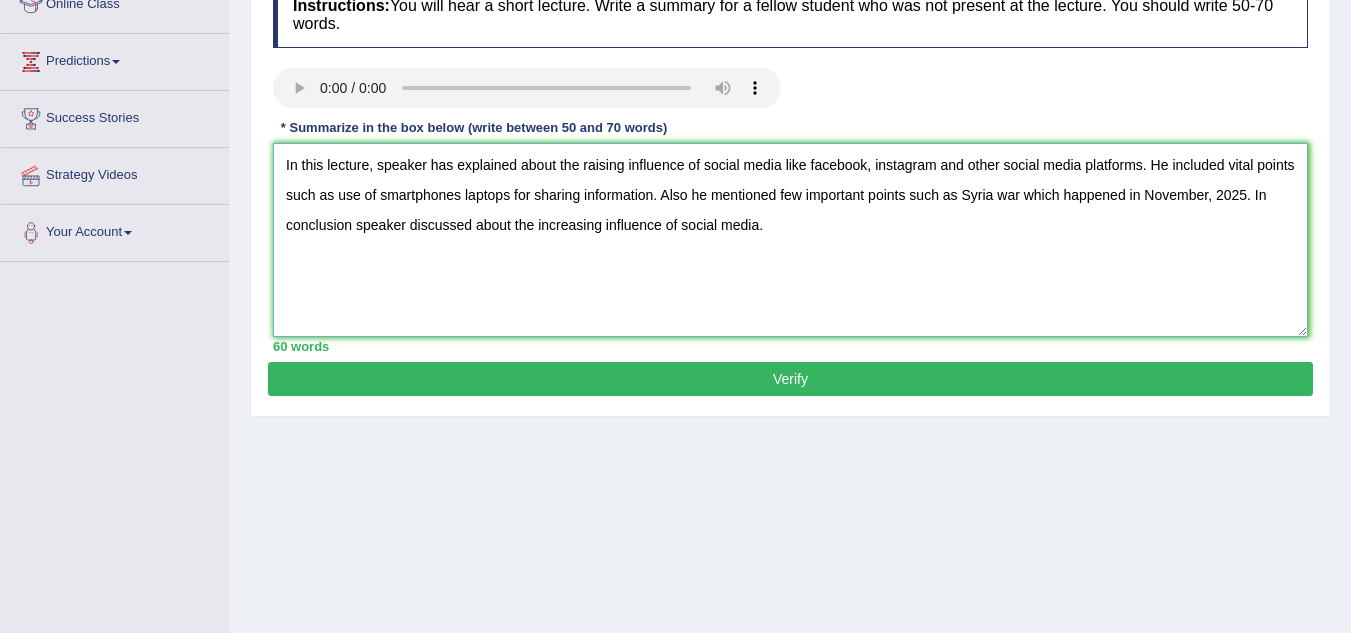 type on "In this lecture, speaker has explained about the raising influence of social media like facebook, instagram and other social media platforms. He included vital points such as use of smartphones laptops for sharing information. Also he mentioned few important points such as Syria war which happened in November, 2025. In conclusion speaker discussed about the increasing influence of social media." 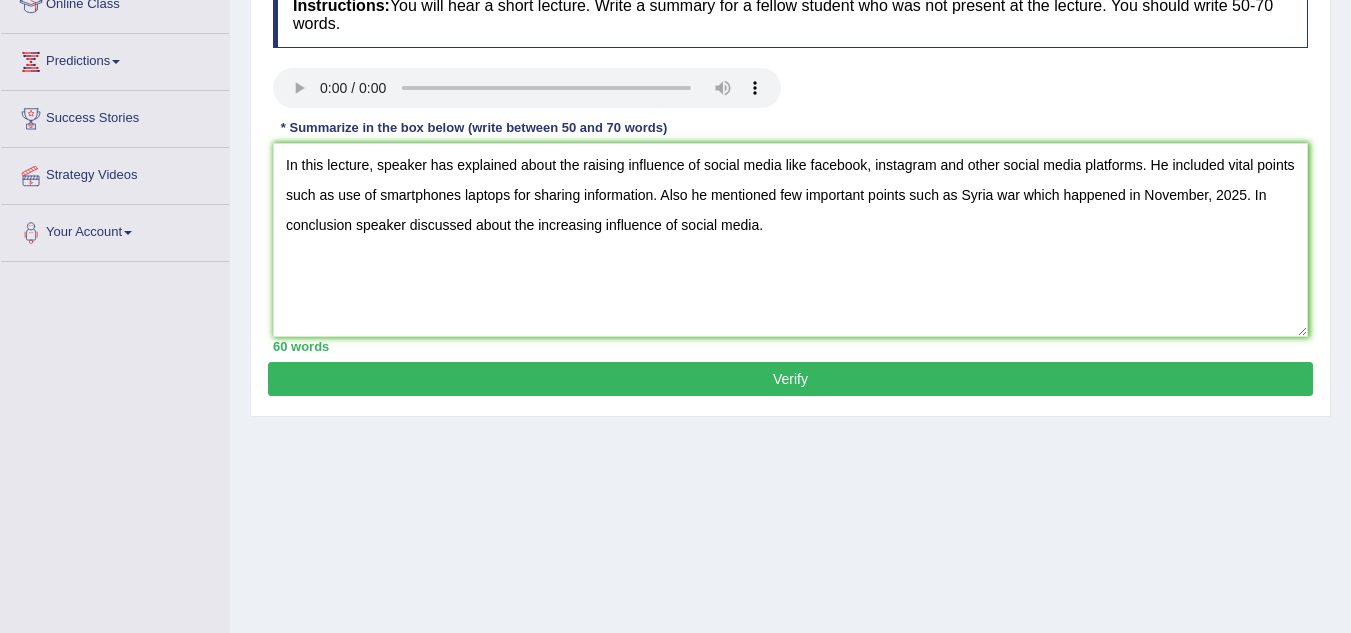 click on "Verify" at bounding box center [790, 379] 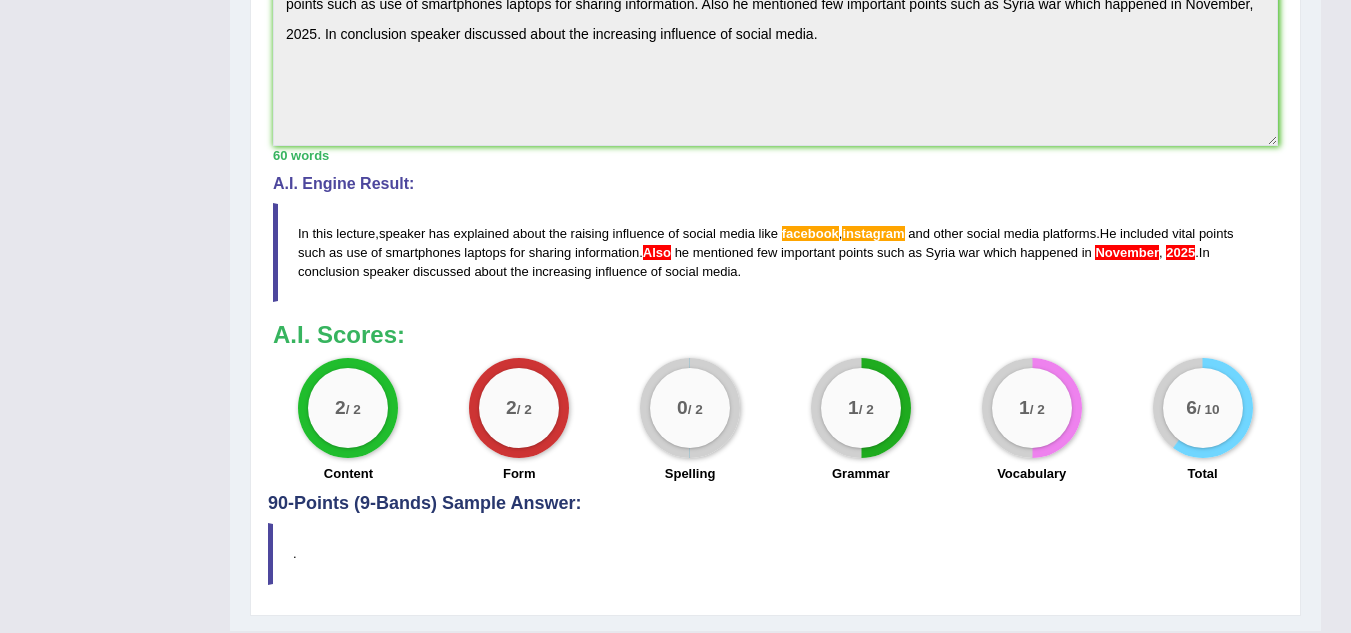 scroll, scrollTop: 749, scrollLeft: 0, axis: vertical 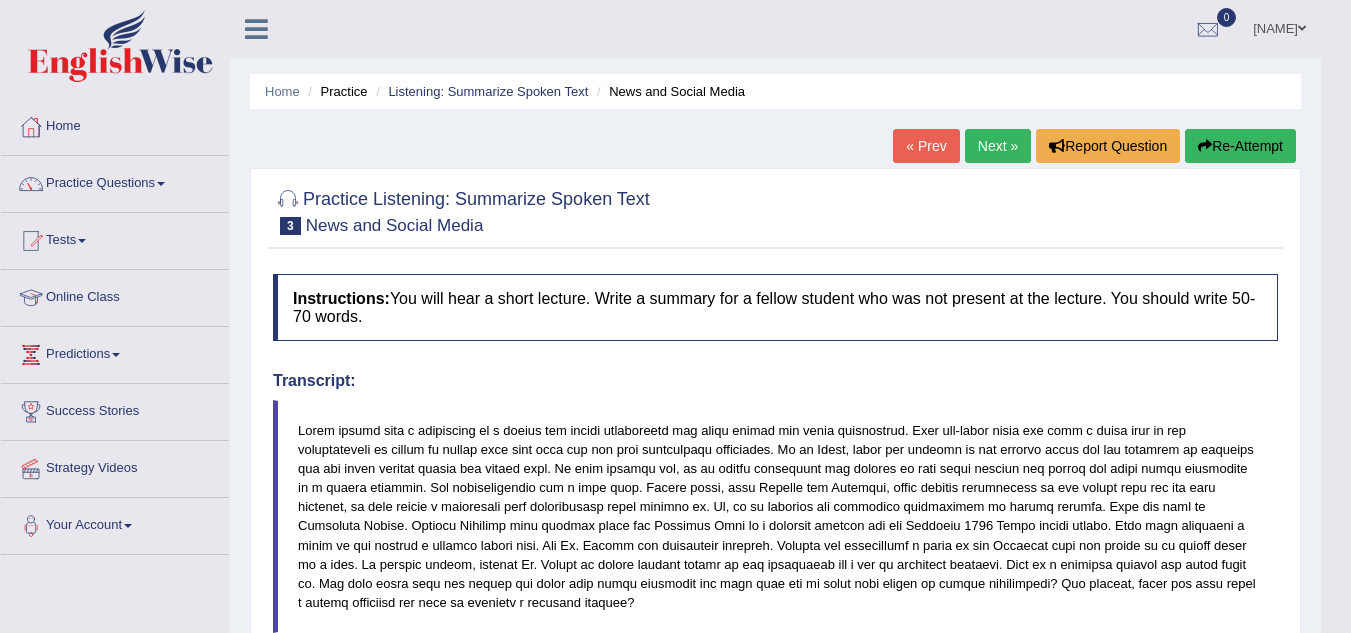 click on "Re-Attempt" at bounding box center (1240, 146) 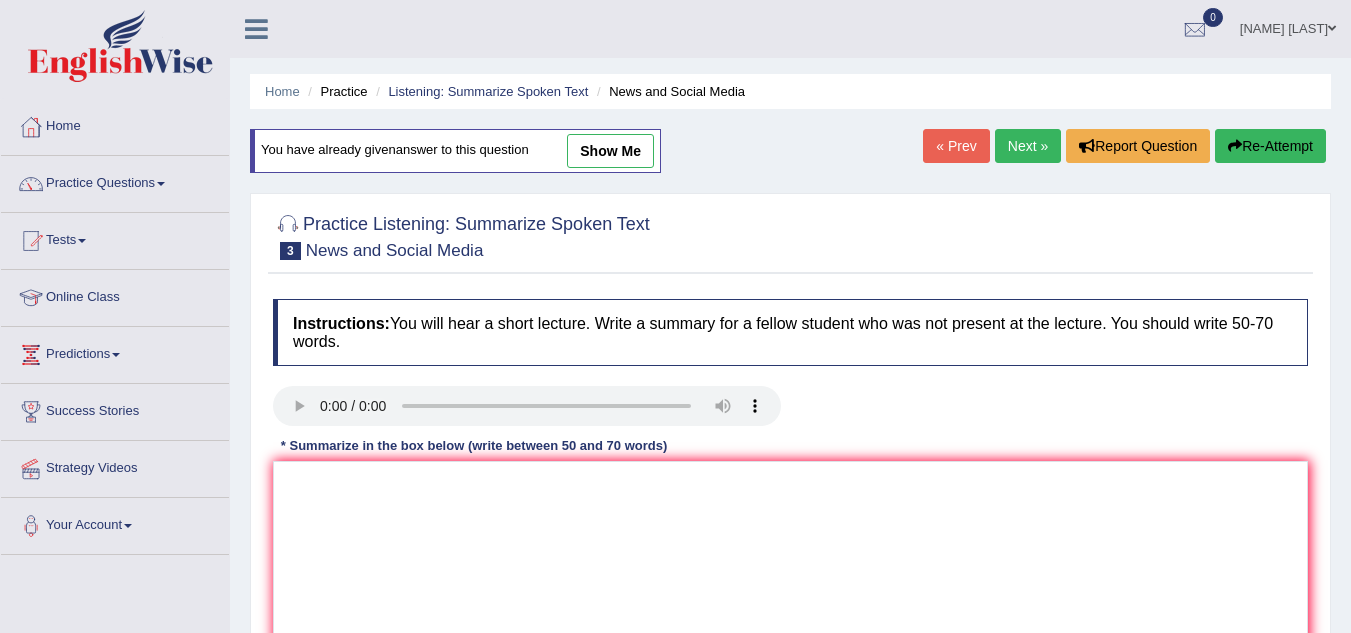 scroll, scrollTop: 0, scrollLeft: 0, axis: both 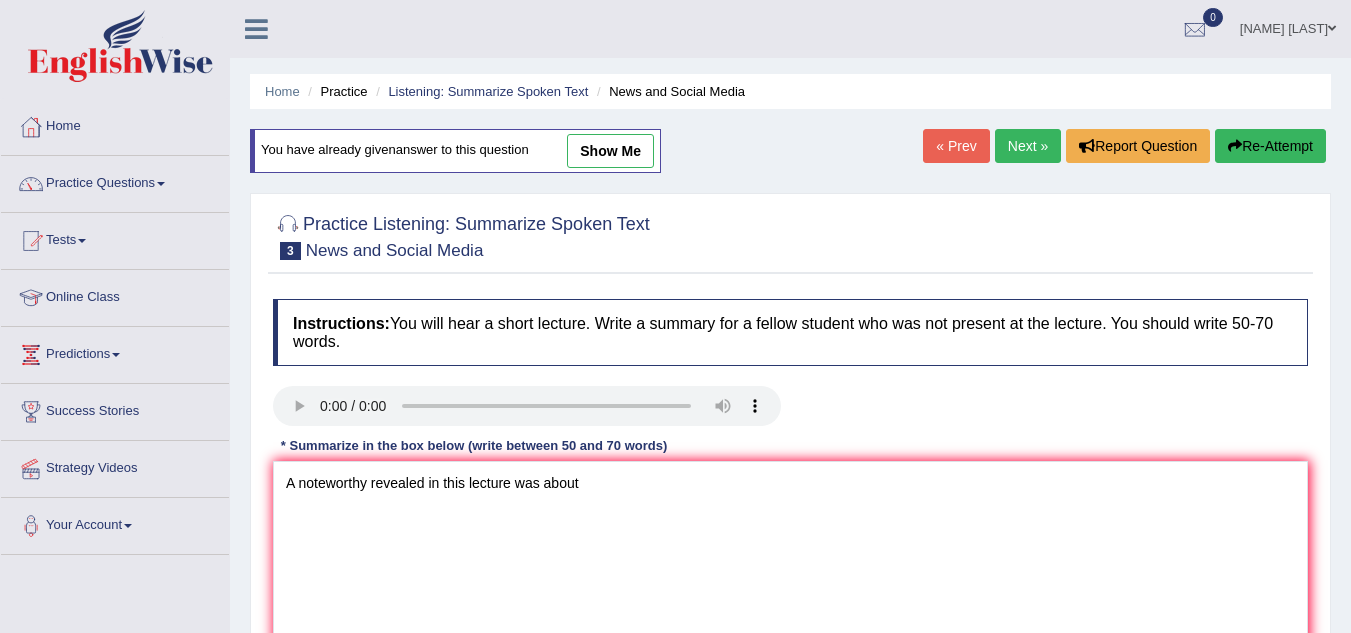 click on "A noteworthy revealed in this lecture was about" at bounding box center [790, 558] 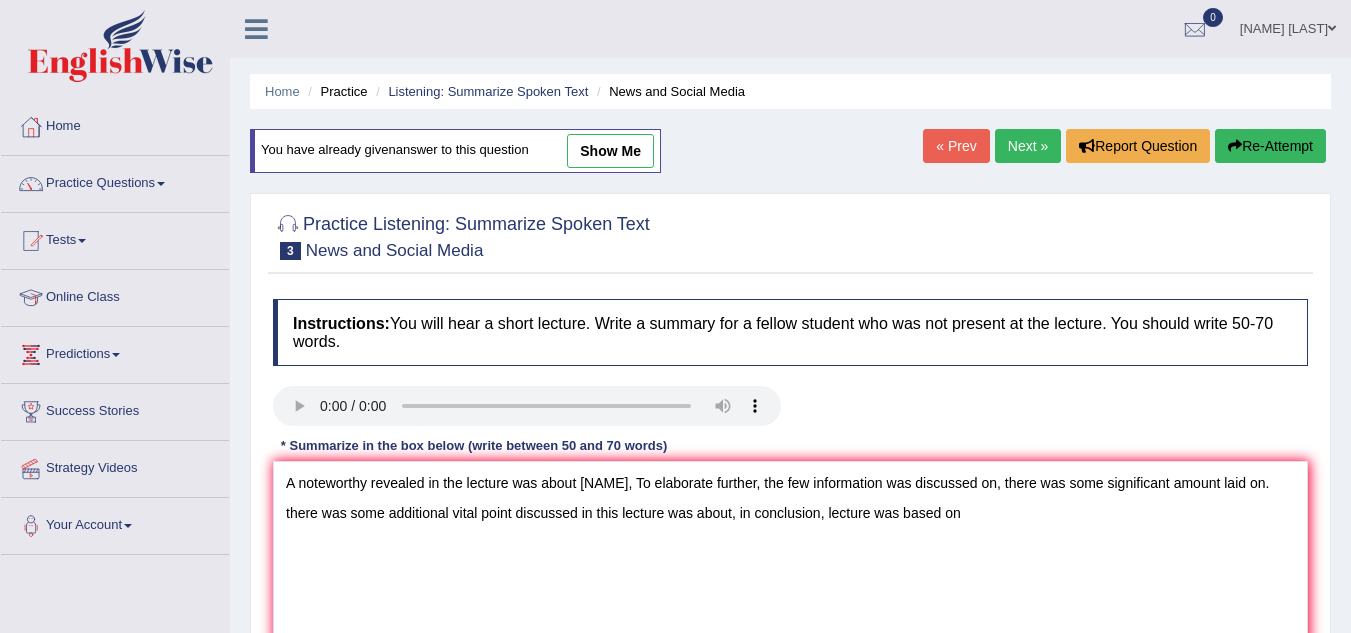 click on "A noteworthy revealed in the lecture was about Ishani, To elaborate further, the few information was discussed on, there was some significant amount laid on. there was some additional vital point discussed in this lecture was about, in conclusion, lecture was based on" at bounding box center [790, 558] 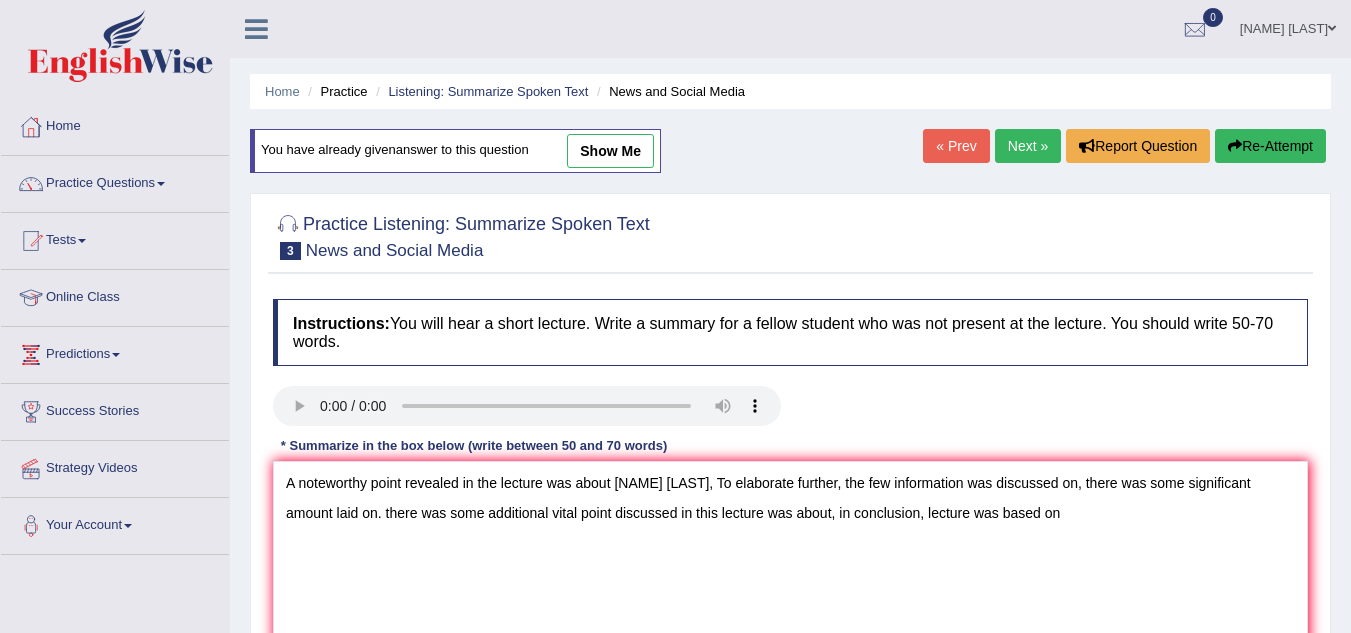 click on "A noteworthy point revealed in the lecture was about Ishani, To elaborate further, the few information was discussed on, there was some significant amount laid on. there was some additional vital point discussed in this lecture was about, in conclusion, lecture was based on" at bounding box center (790, 558) 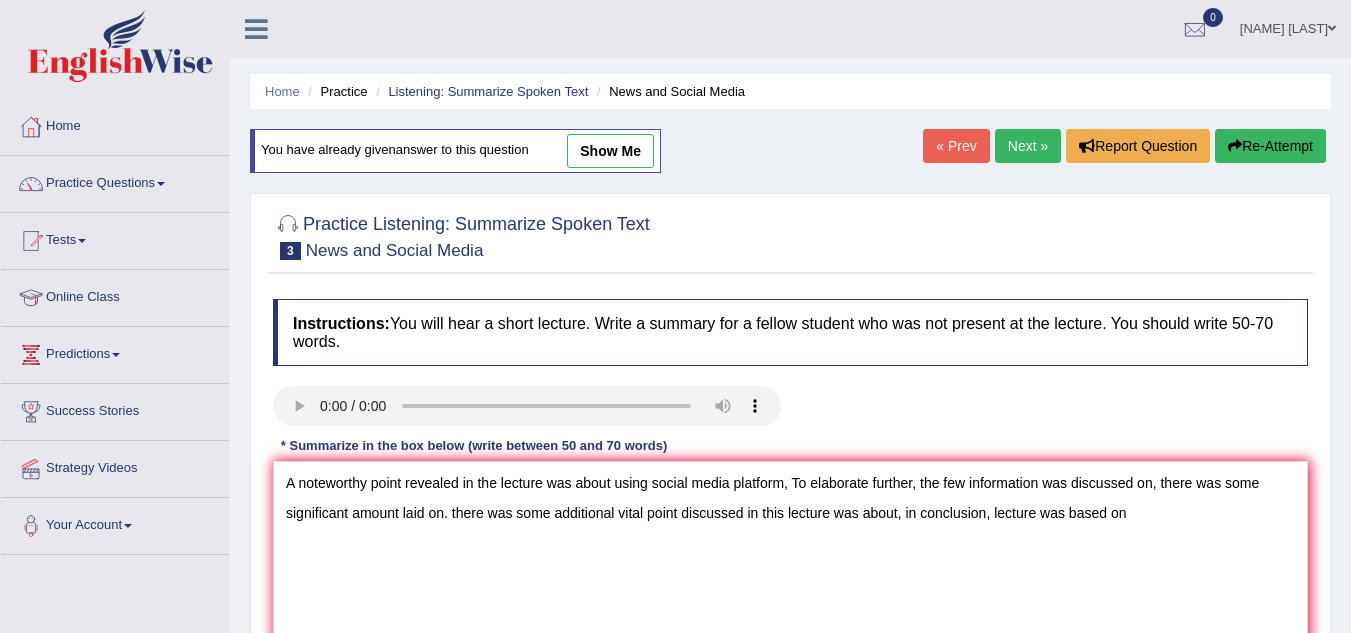 click on "A noteworthy point revealed in the lecture was about using social media platform, To elaborate further, the few information was discussed on, there was some significant amount laid on. there was some additional vital point discussed in this lecture was about, in conclusion, lecture was based on" at bounding box center (790, 558) 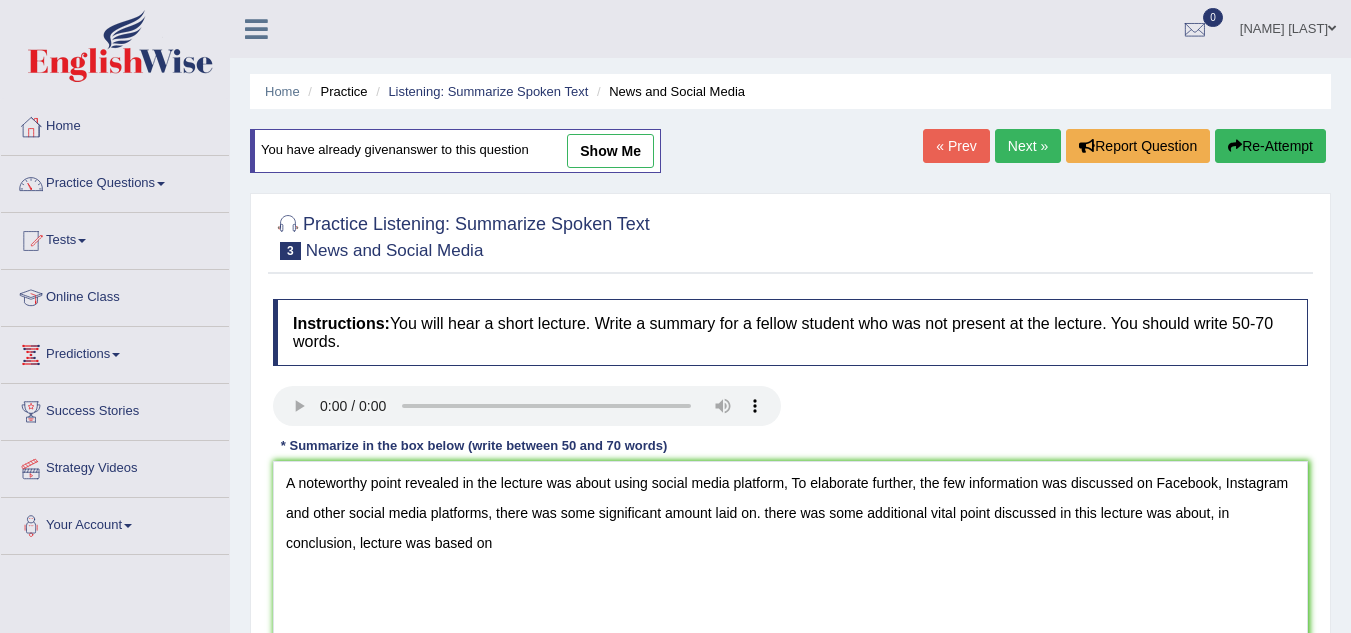 click on "A noteworthy point revealed in the lecture was about using social media platform, To elaborate further, the few information was discussed on Facebook, Instagram and other social media platforms, there was some significant amount laid on. there was some additional vital point discussed in this lecture was about, in conclusion, lecture was based on" at bounding box center [790, 558] 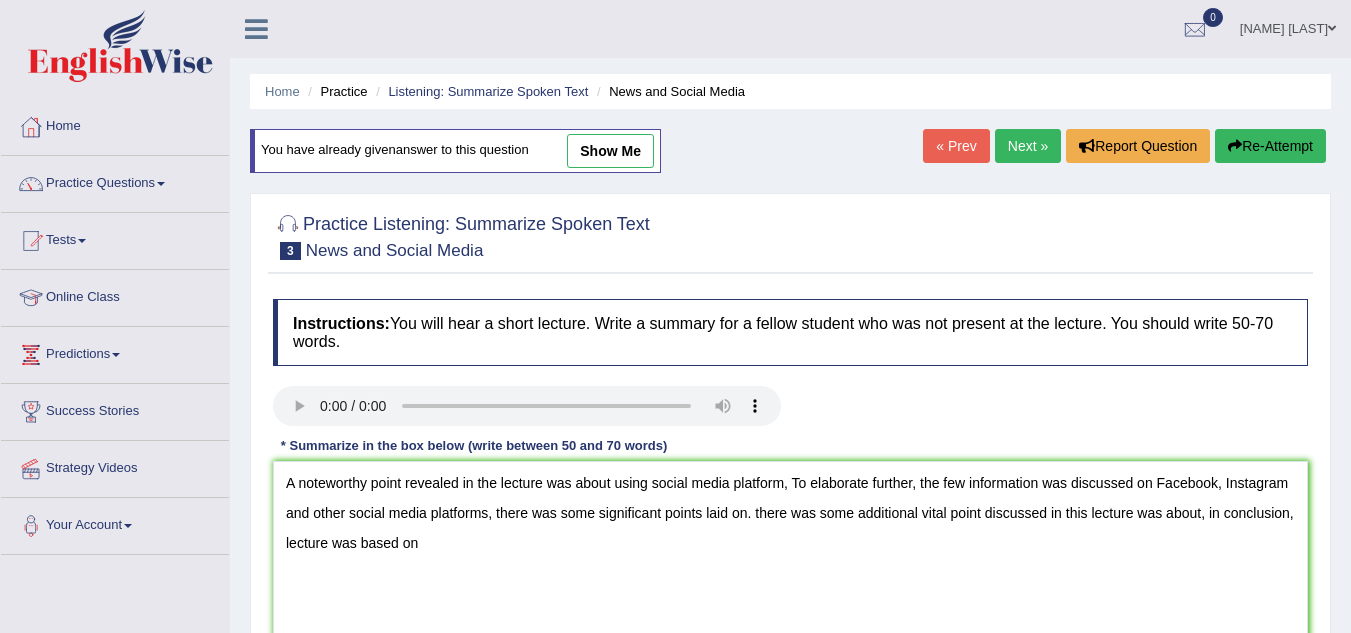click on "A noteworthy point revealed in the lecture was about using social media platform, To elaborate further, the few information was discussed on Facebook, Instagram and other social media platforms, there was some significant points laid on. there was some additional vital point discussed in this lecture was about, in conclusion, lecture was based on" at bounding box center [790, 558] 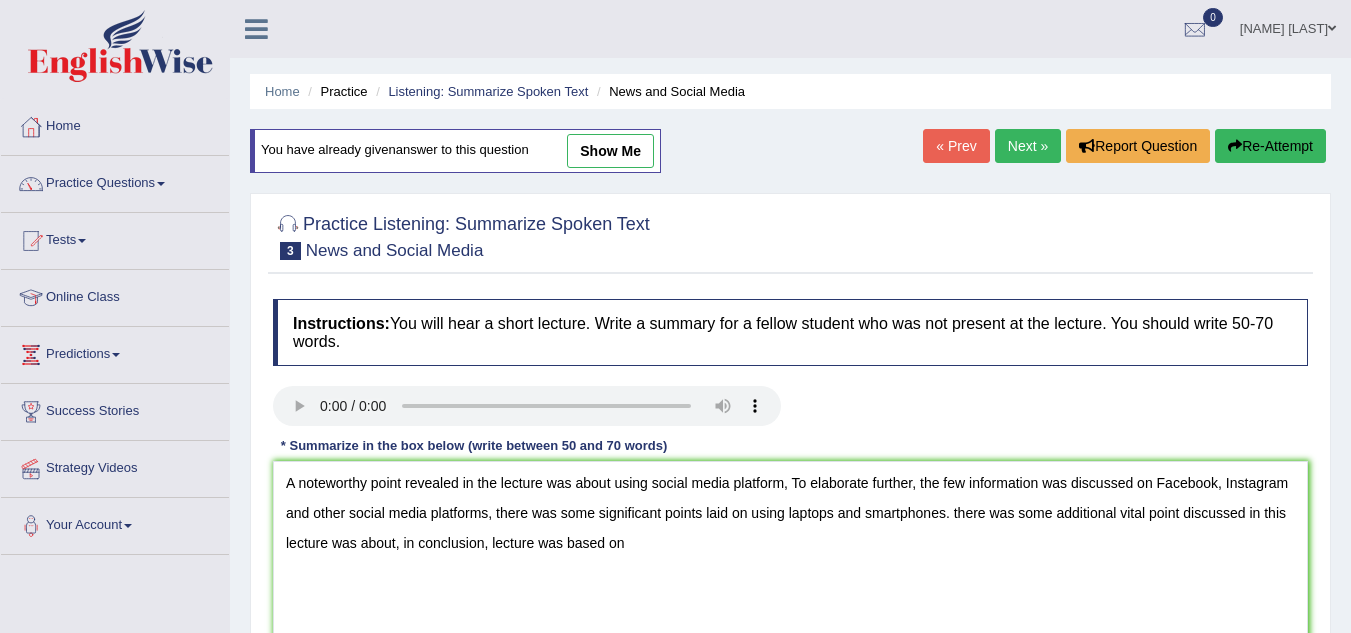 drag, startPoint x: 1018, startPoint y: 512, endPoint x: 1017, endPoint y: 568, distance: 56.008926 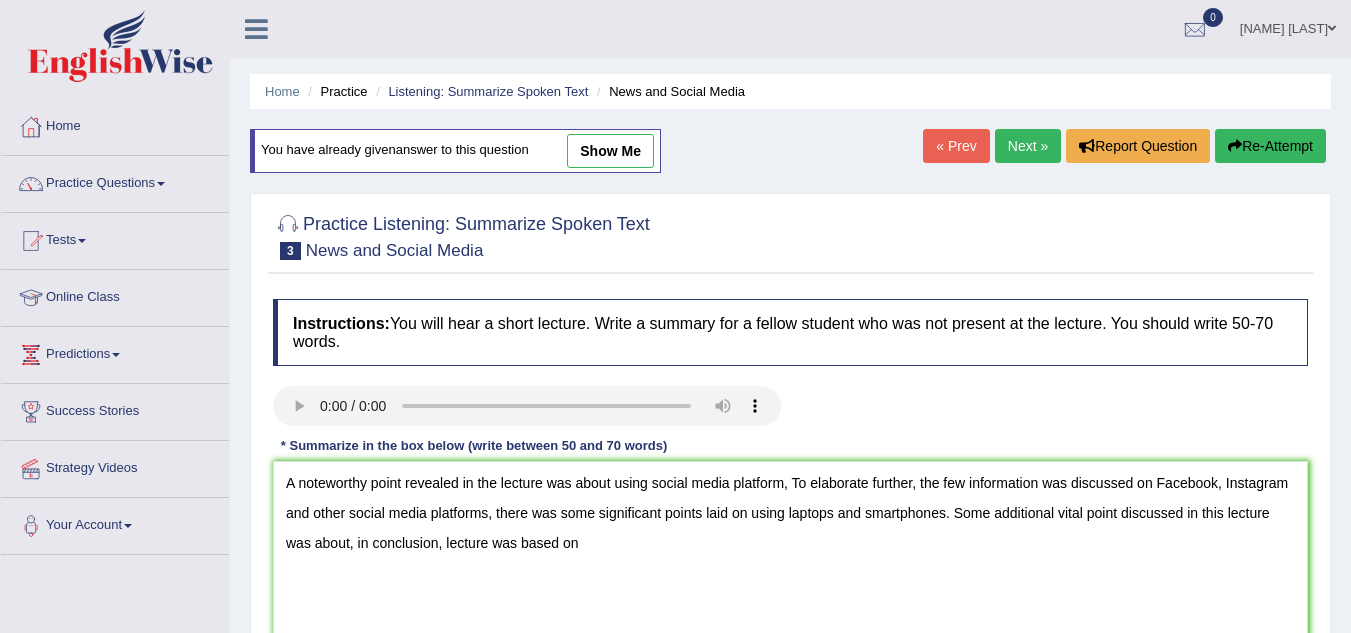 click on "A noteworthy point revealed in the lecture was about using social media platform, To elaborate further, the few information was discussed on Facebook, Instagram and other social media platforms, there was some significant points laid on using laptops and smartphones. Some additional vital point discussed in this lecture was about, in conclusion, lecture was based on" at bounding box center [790, 558] 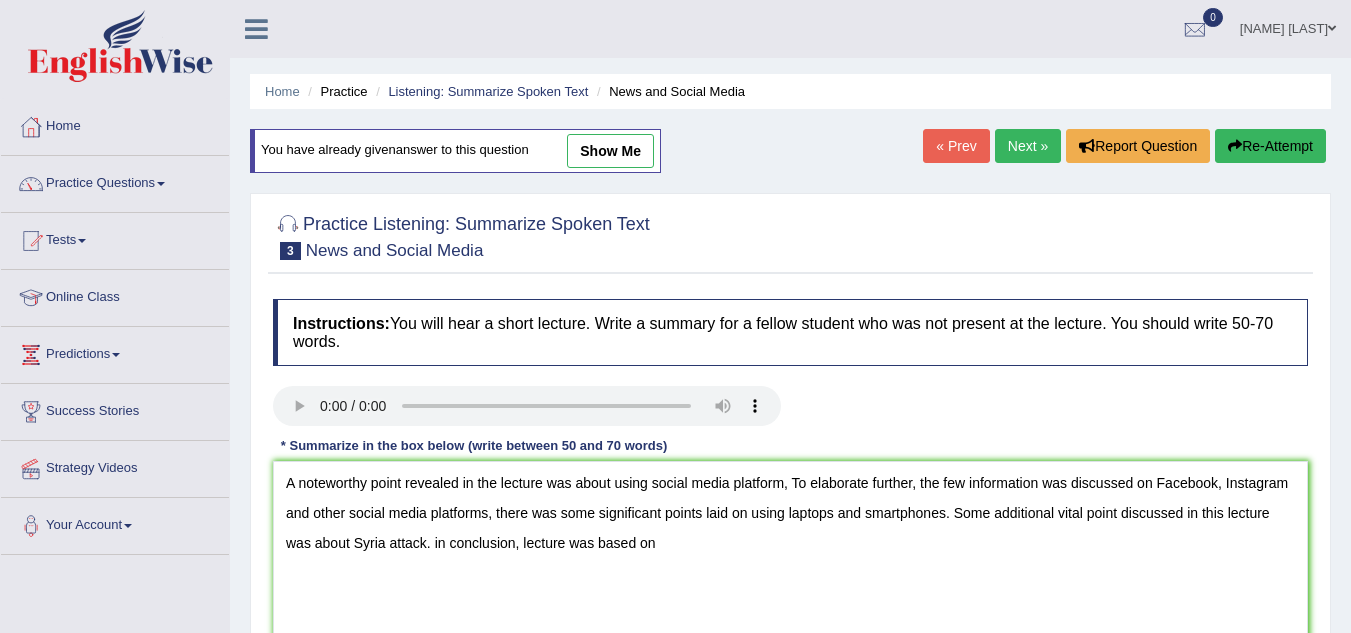 click on "A noteworthy point revealed in the lecture was about using social media platform, To elaborate further, the few information was discussed on Facebook, Instagram and other social media platforms, there was some significant points laid on using laptops and smartphones. Some additional vital point discussed in this lecture was about Syria attack. in conclusion, lecture was based on" at bounding box center (790, 558) 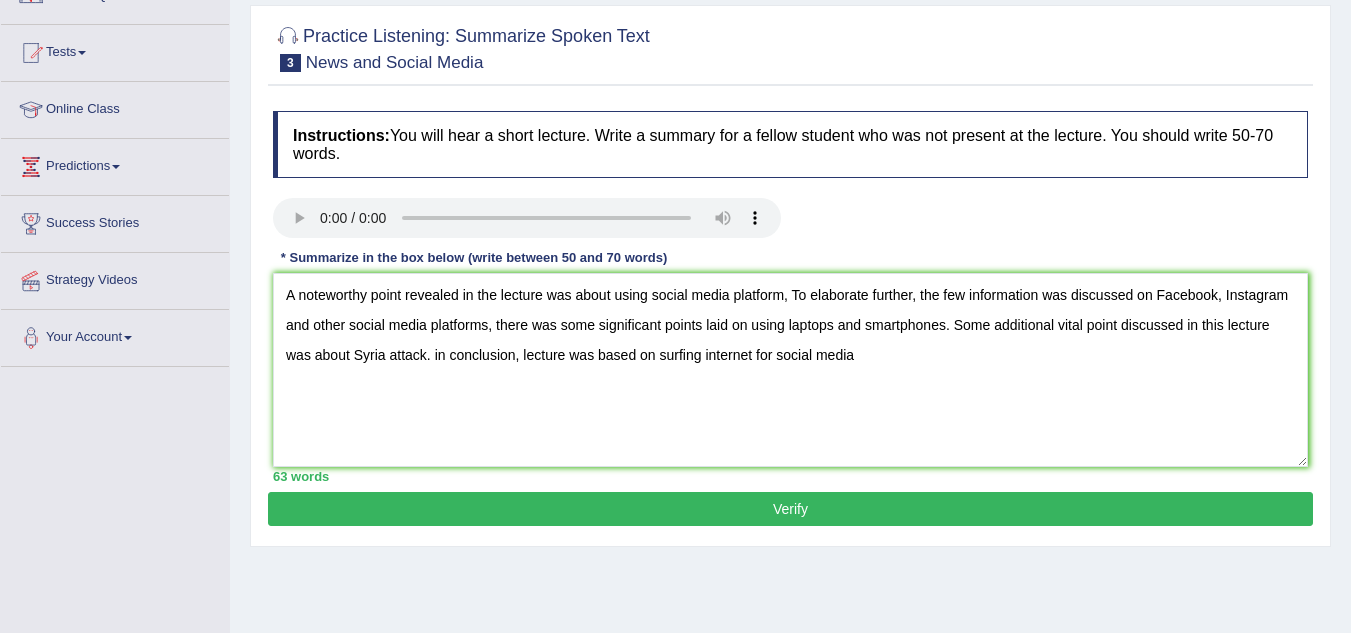 scroll, scrollTop: 155, scrollLeft: 0, axis: vertical 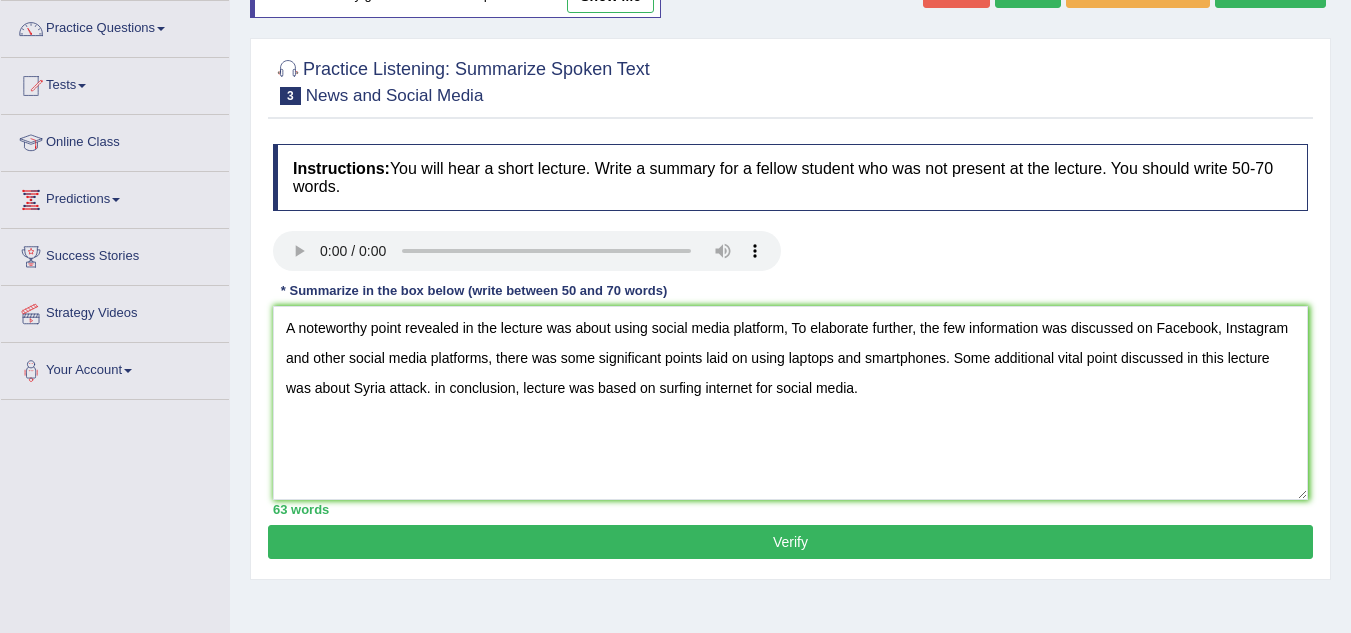 click on "A noteworthy point revealed in the lecture was about using social media platform, To elaborate further, the few information was discussed on Facebook, Instagram and other social media platforms, there was some significant points laid on using laptops and smartphones. Some additional vital point discussed in this lecture was about Syria attack. in conclusion, lecture was based on surfing internet for social media." at bounding box center [790, 403] 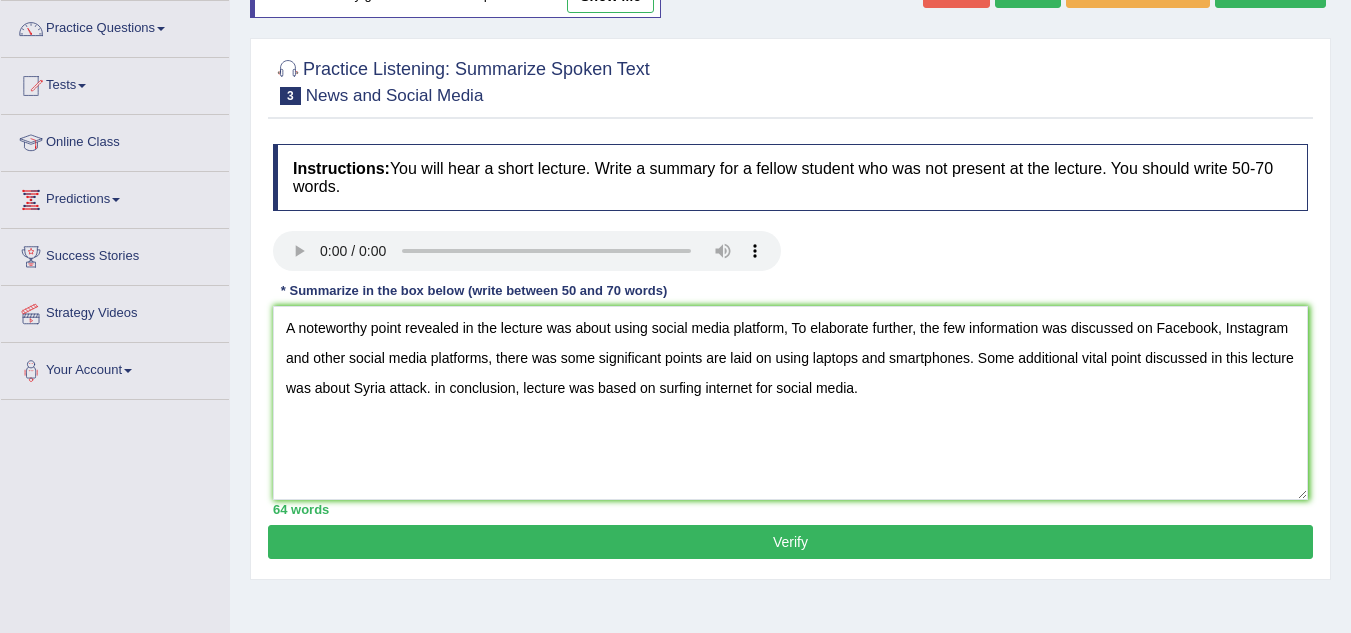 type on "A noteworthy point revealed in the lecture was about using social media platform, To elaborate further, the few information was discussed on Facebook, Instagram and other social media platforms, there was some significant points are laid on using laptops and smartphones. Some additional vital point discussed in this lecture was about Syria attack. in conclusion, lecture was based on surfing internet for social media." 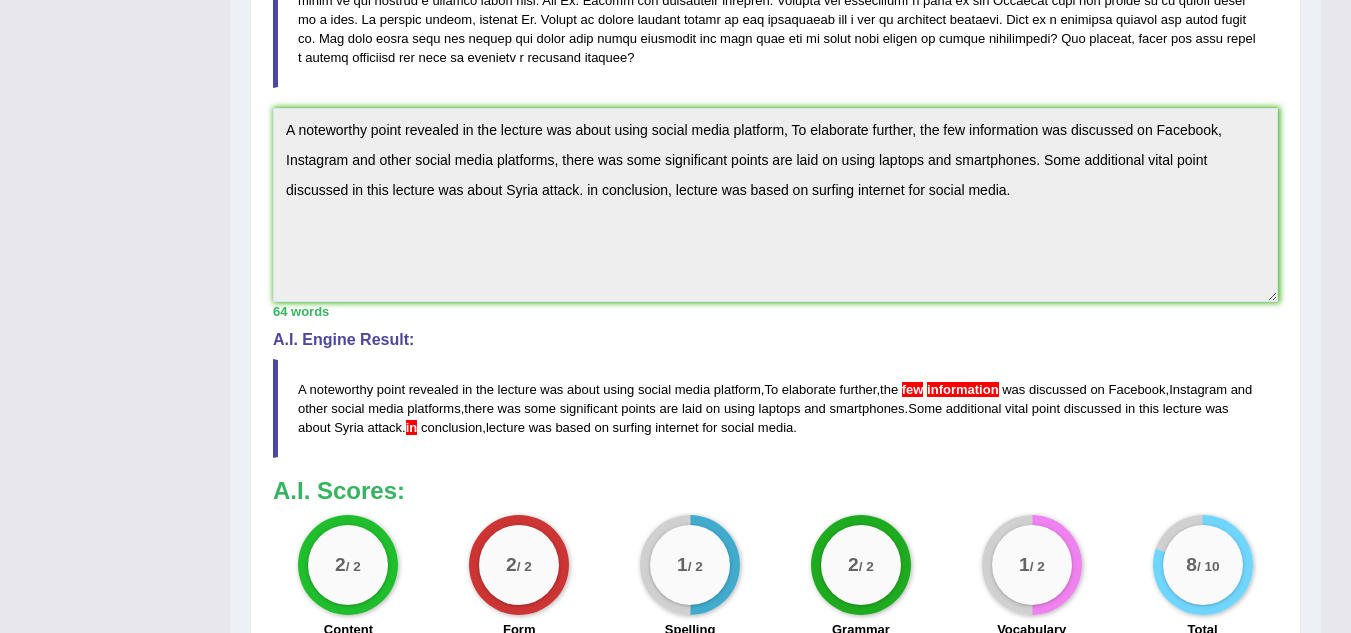 scroll, scrollTop: 759, scrollLeft: 0, axis: vertical 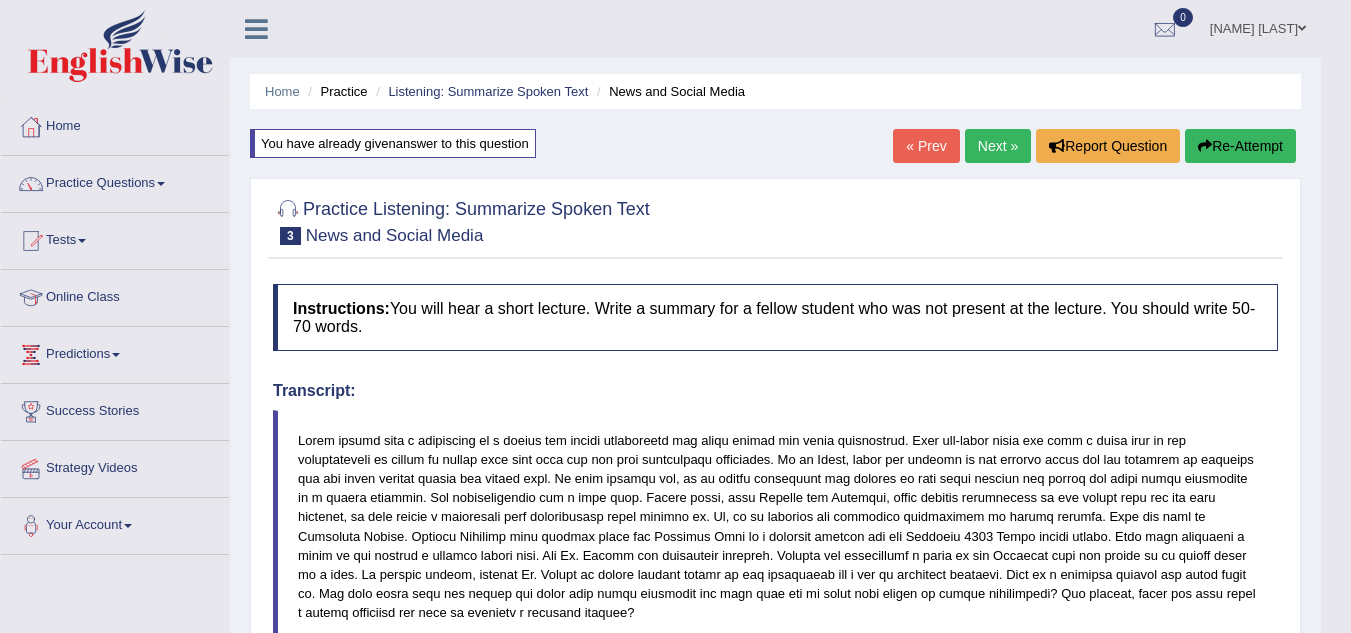 click on "Next »" at bounding box center (998, 146) 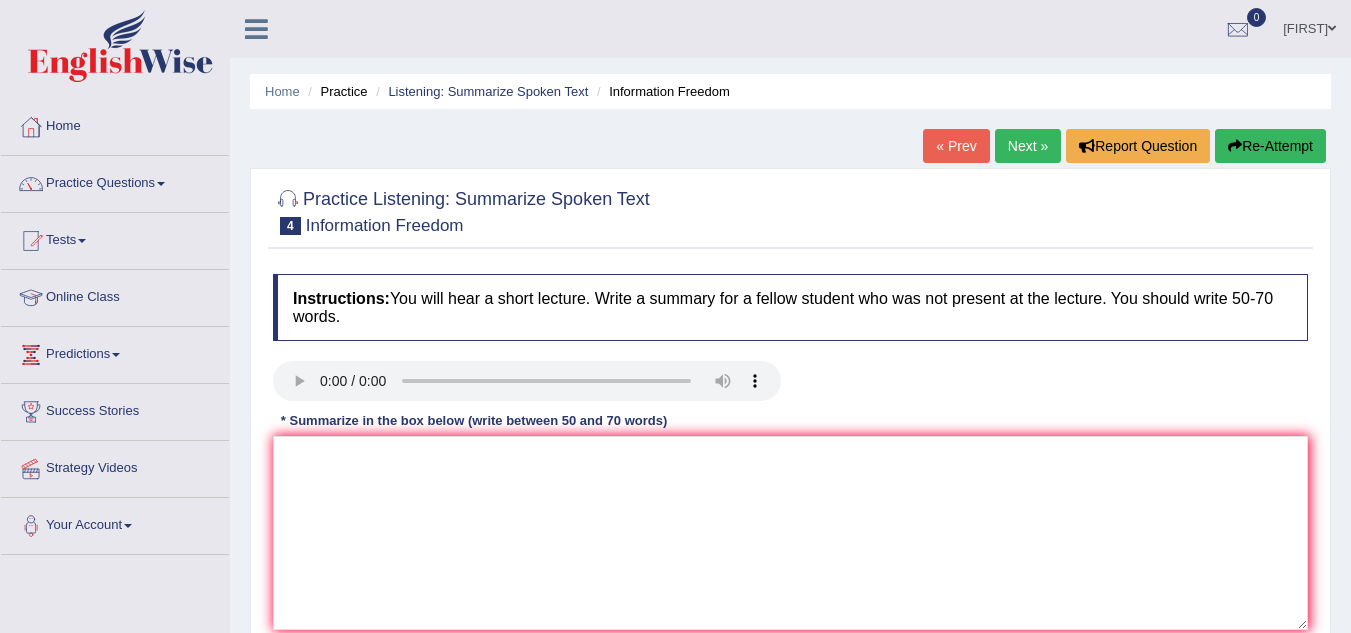scroll, scrollTop: 0, scrollLeft: 0, axis: both 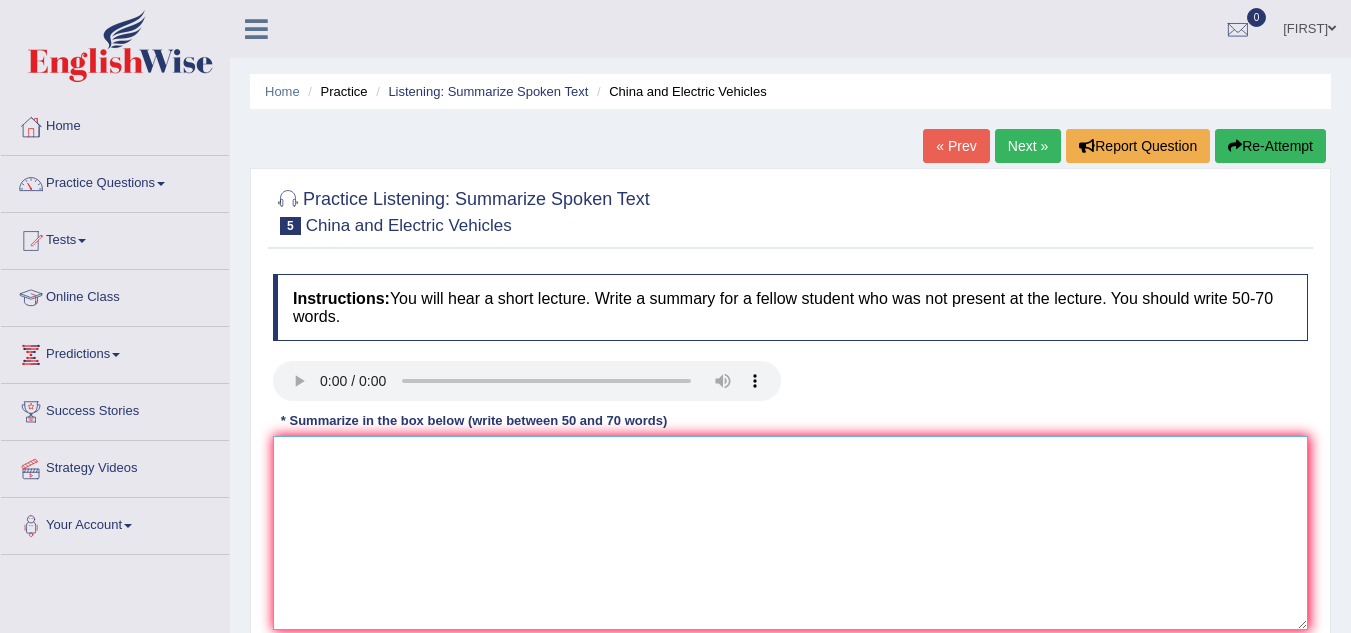 click at bounding box center (790, 533) 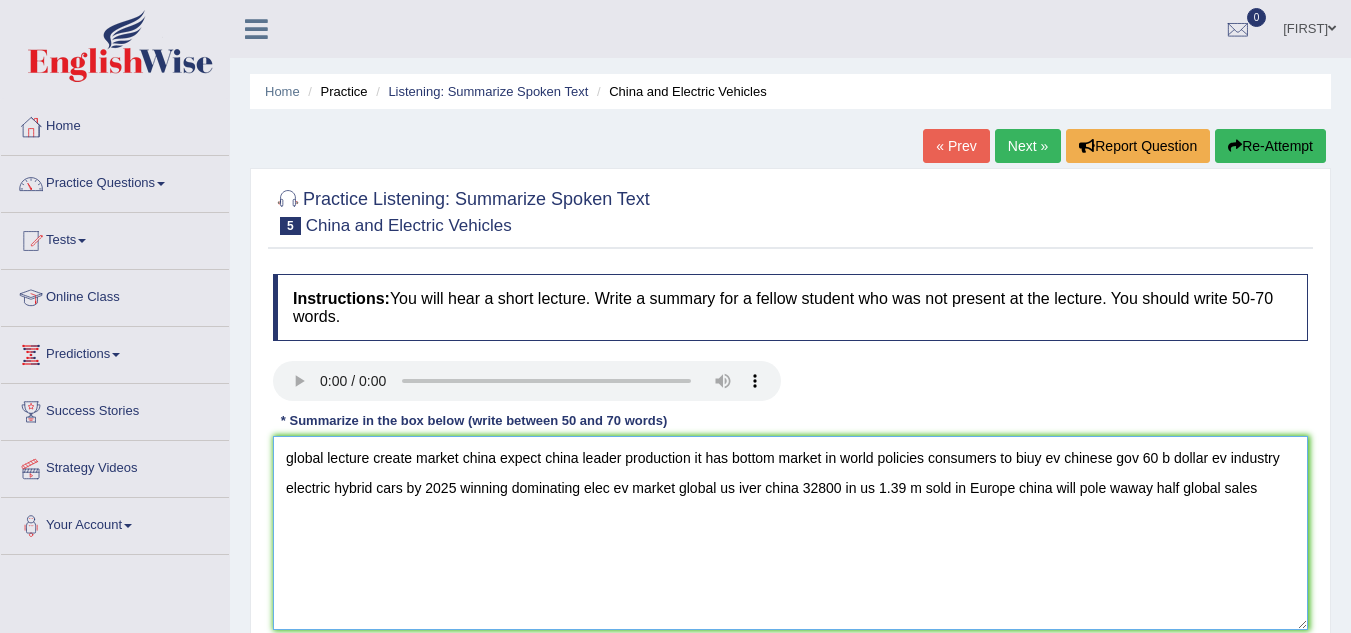 click on "global lecture create market china expect china leader production it has bottom market in world policies consumers to biuy ev chinese gov 60 b dollar ev industry electric hybrid cars by 2025 winning dominating elec ev market global us iver china 32800 in us 1.39 m sold in Europe china will pole waway half global sales" at bounding box center (790, 533) 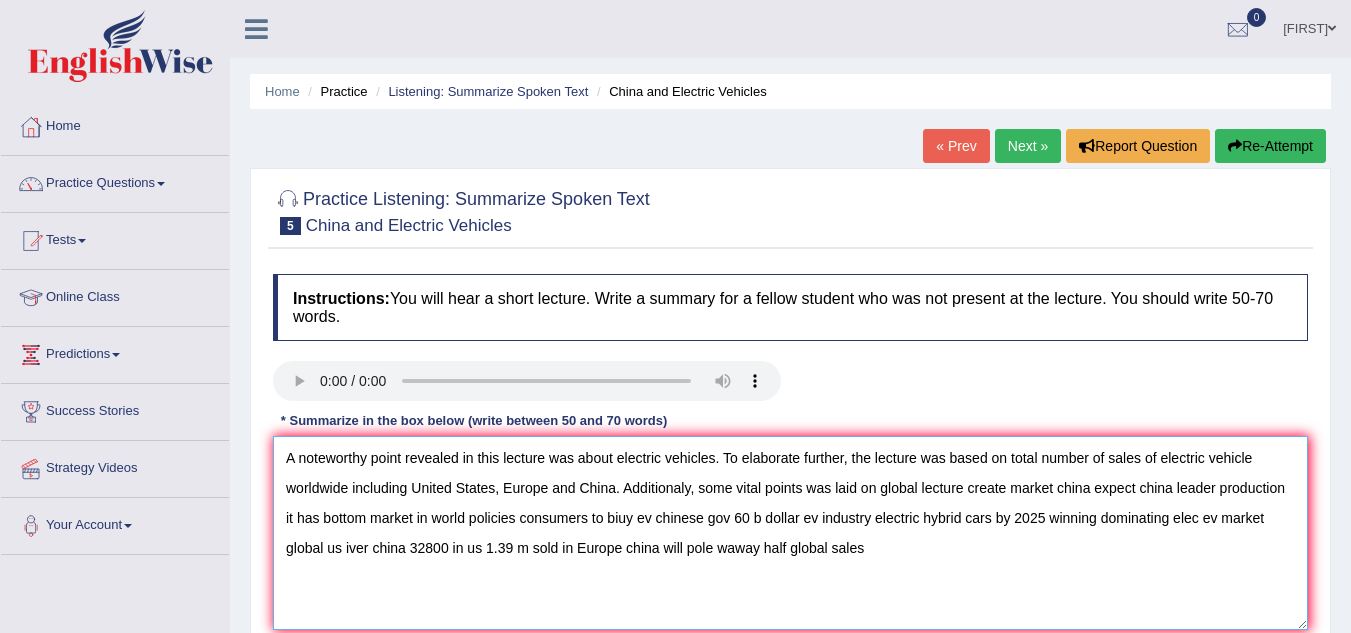 click on "A noteworthy point revealed in this lecture was about electric vehicles. To elaborate further, the lecture was based on total number of sales of electric vehicle worldwide including United States, Europe and China. Additionaly, some vital points was laid on global lecture create market china expect china leader production it has bottom market in world policies consumers to biuy ev chinese gov 60 b dollar ev industry electric hybrid cars by 2025 winning dominating elec ev market global us iver china 32800 in us 1.39 m sold in Europe china will pole waway half global sales" at bounding box center (790, 533) 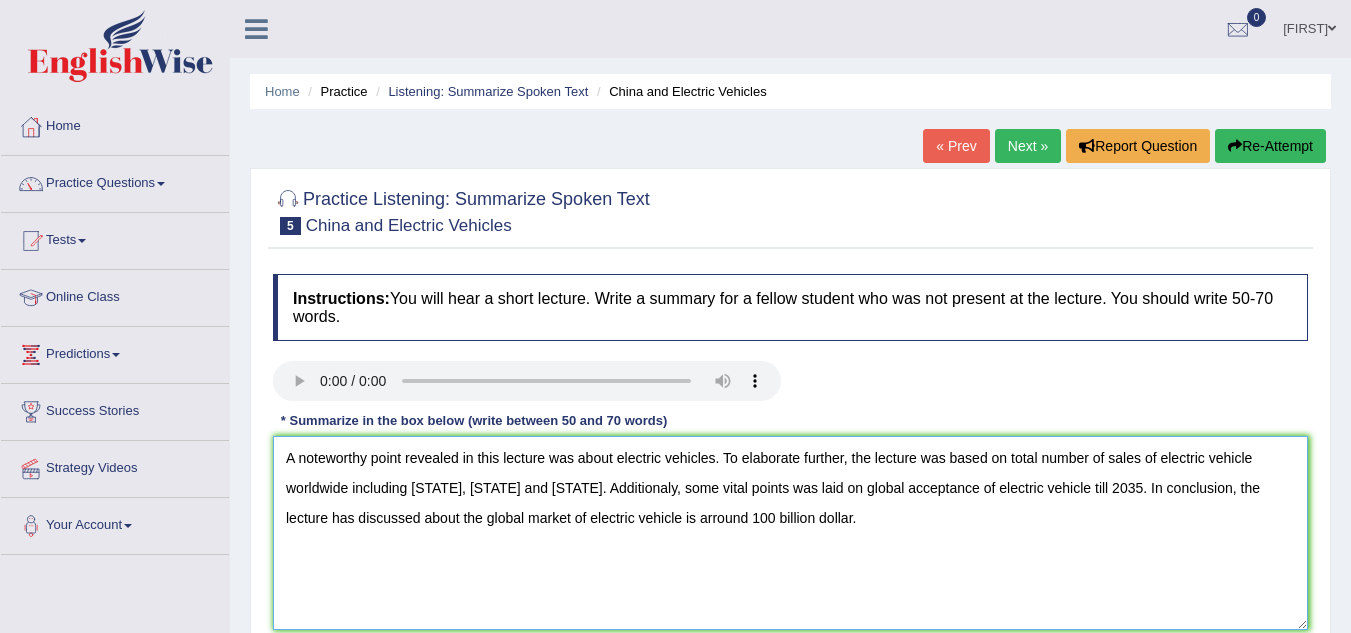 scroll, scrollTop: 417, scrollLeft: 0, axis: vertical 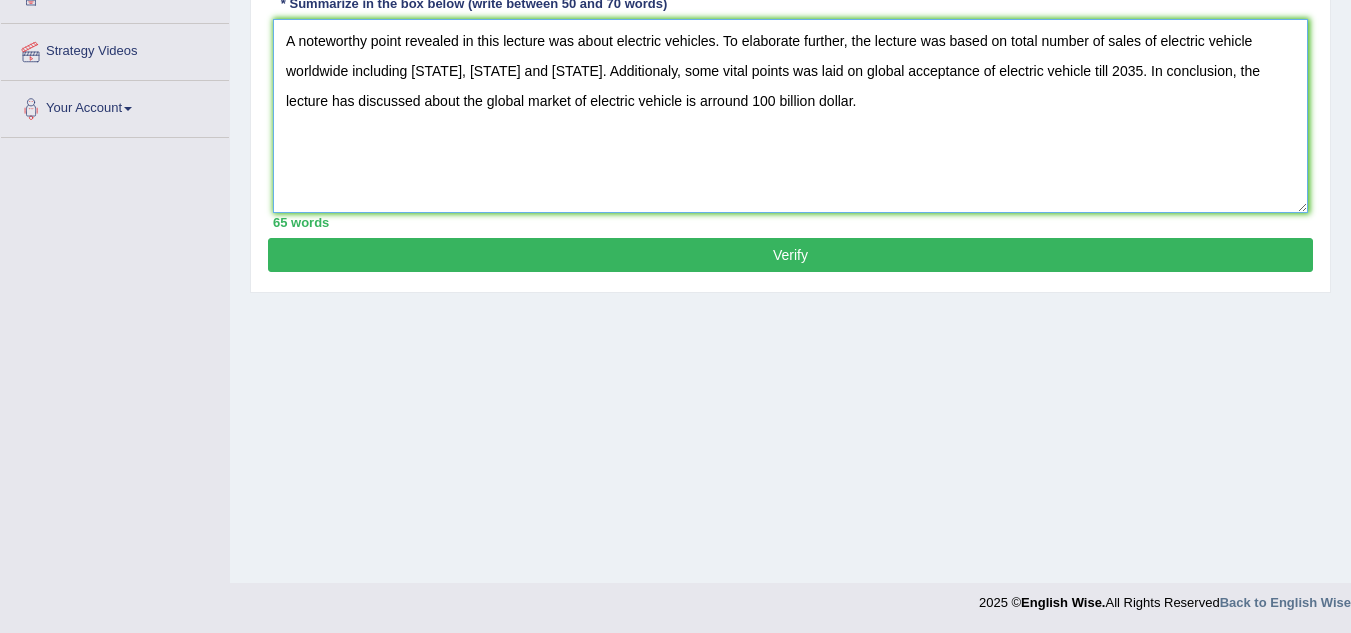type on "A noteworthy point revealed in this lecture was about electric vehicles. To elaborate further, the lecture was based on total number of sales of electric vehicle worldwide including [STATE], [STATE] and [STATE]. Additionaly, some vital points was laid on global acceptance of electric vehicle till 2035. In conclusion, the lecture has discussed about the global market of electric vehicle is arround 100 billion dollar." 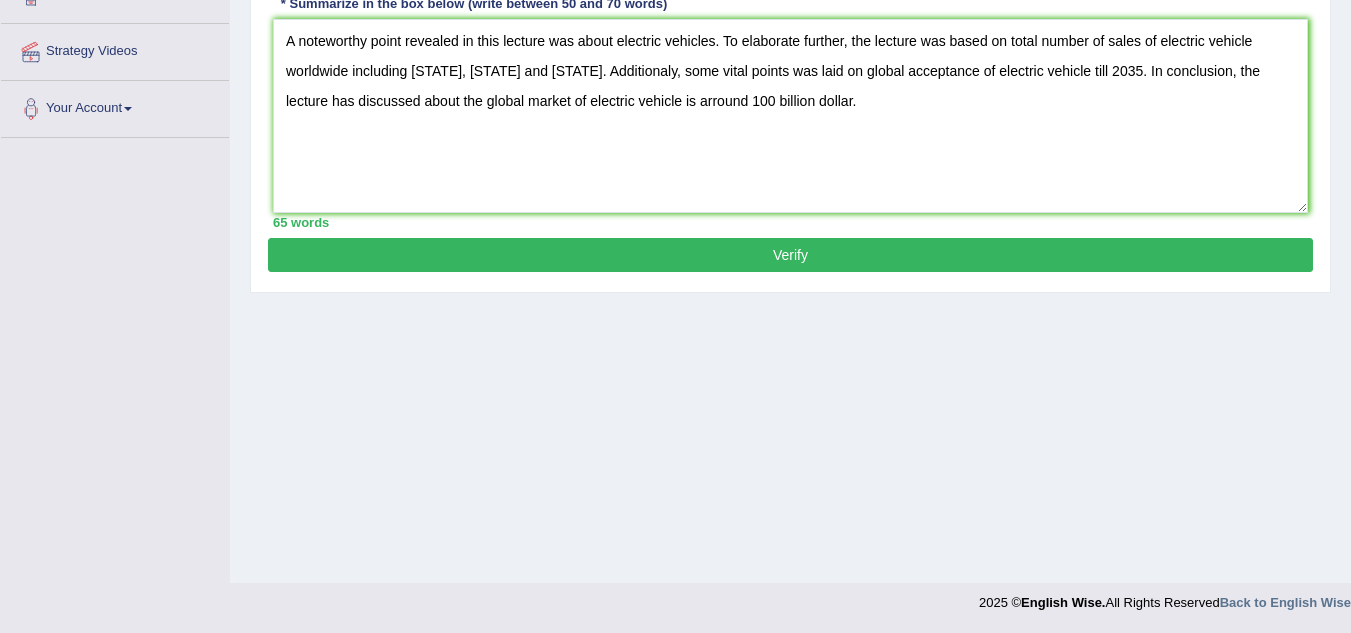click on "Verify" at bounding box center (790, 255) 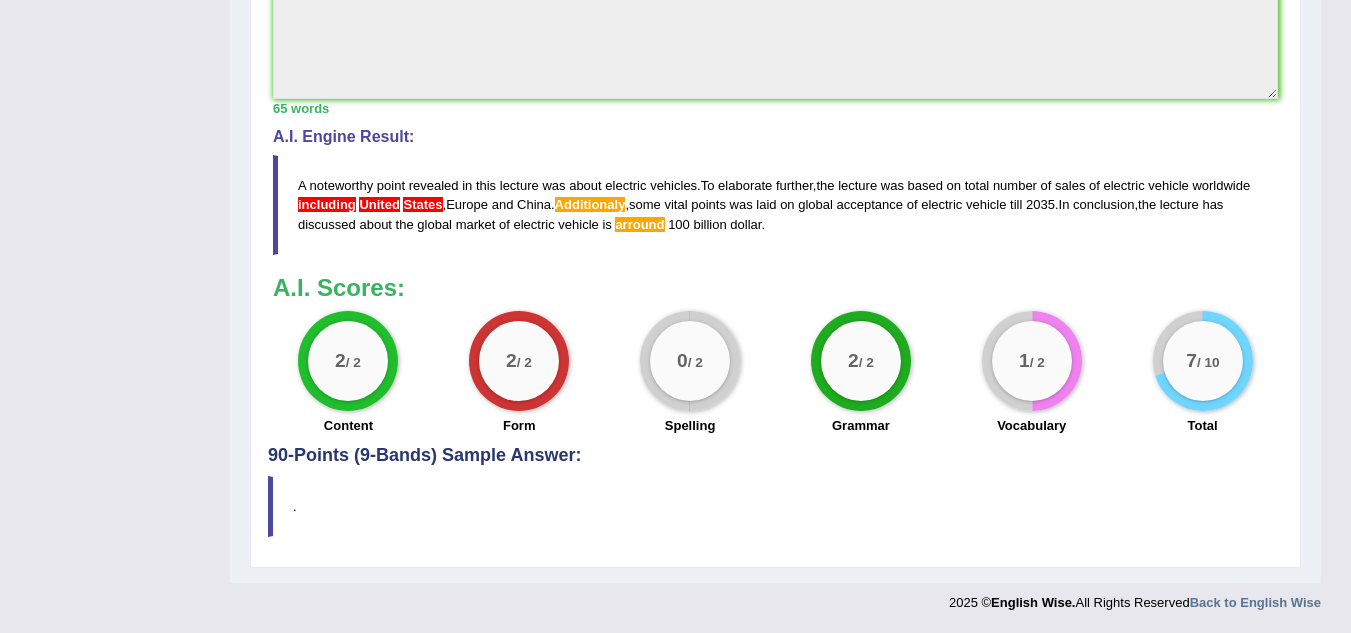 scroll, scrollTop: 0, scrollLeft: 0, axis: both 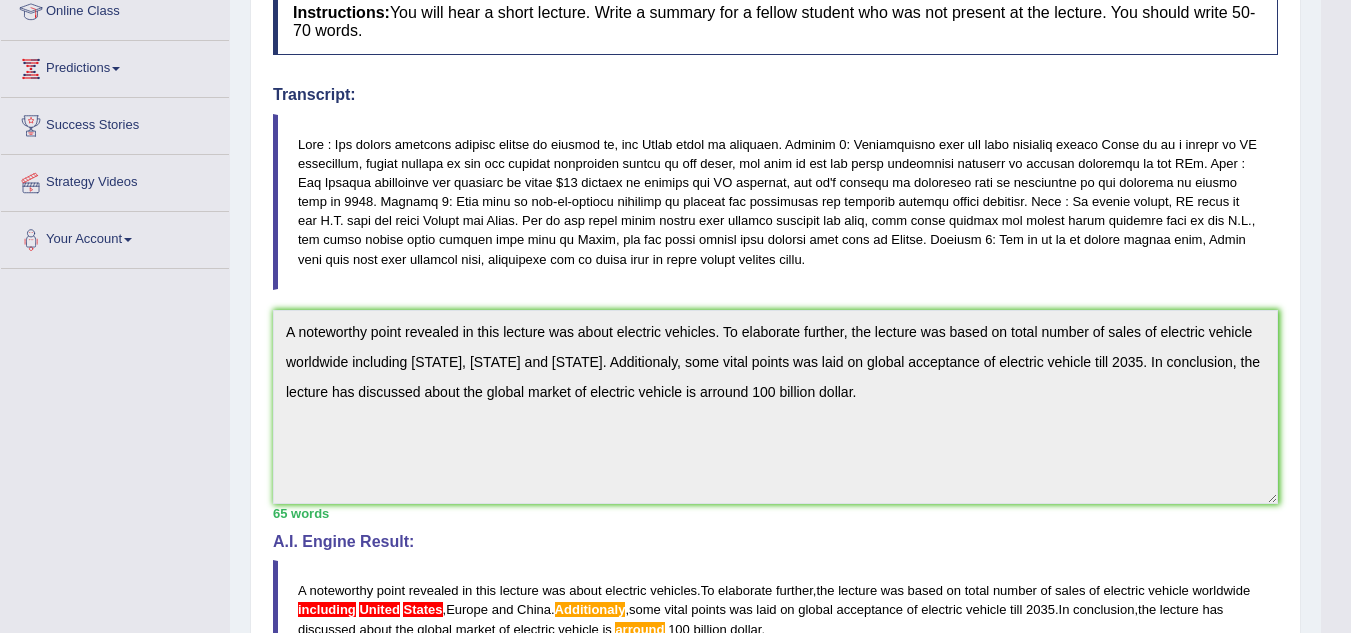 click on "Home
Practice
Listening: Summarize Spoken Text
China and Electric Vehicles
« Prev Next »  Report Question  Re-Attempt
Practice Listening: Summarize Spoken Text
5
China and Electric Vehicles
Instructions:  You will hear a short lecture. Write a summary for a fellow student who was not present at the lecture. You should write 50-70 words.
Transcript: Recorded Answer: * Summarize in the box below (write between 50 and 70 words) 65 words Written Keywords: — A.I. Engine Result: A   noteworthy   point   revealed   in   this   lecture   was   about   electric   vehicles .  To   elaborate   further ,  the   lecture   was   based   on   total   number   of   sales   of   electric   vehicle   worldwide   including   United   States ,  Europe   and   China .  Additionaly ,  some   vital   points   was   laid   on   global" at bounding box center [775, 351] 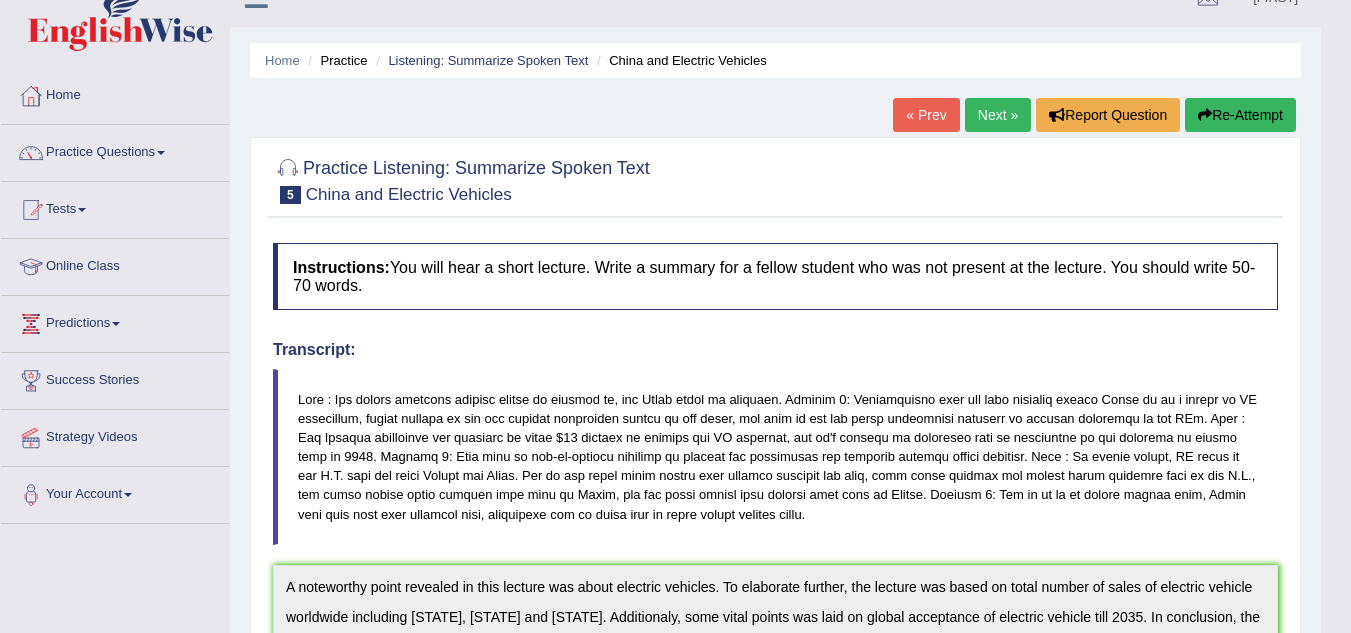 scroll, scrollTop: 0, scrollLeft: 0, axis: both 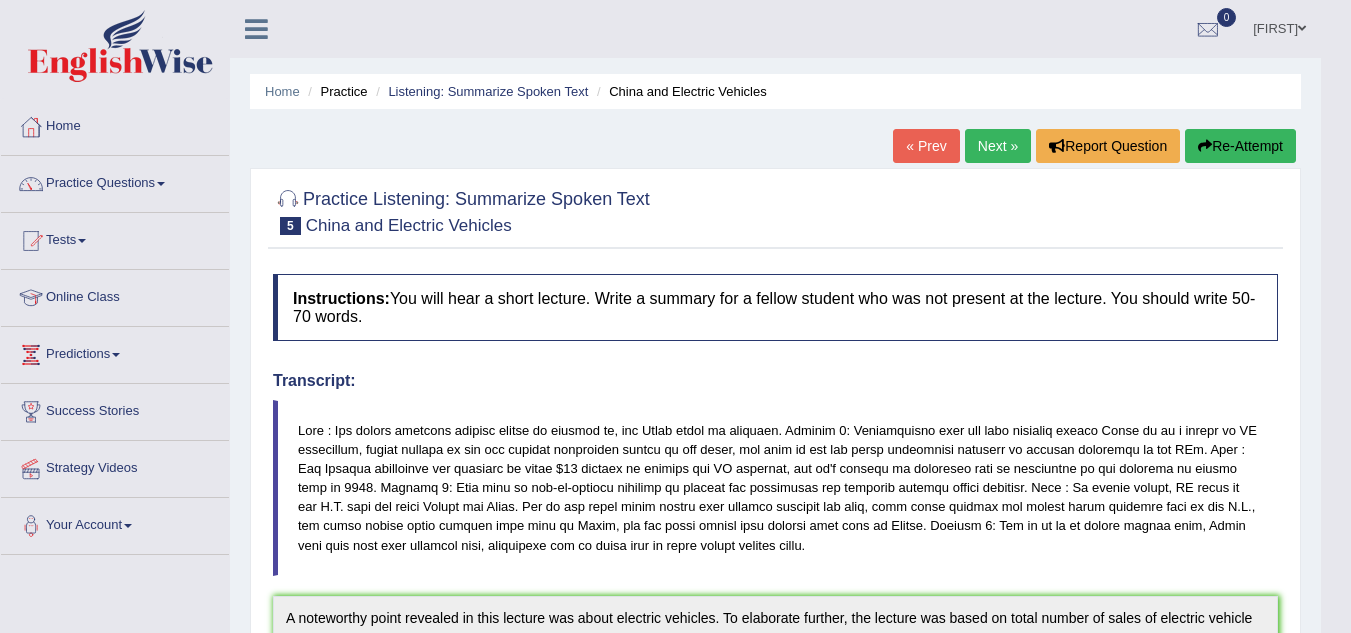 click on "Re-Attempt" at bounding box center (1240, 146) 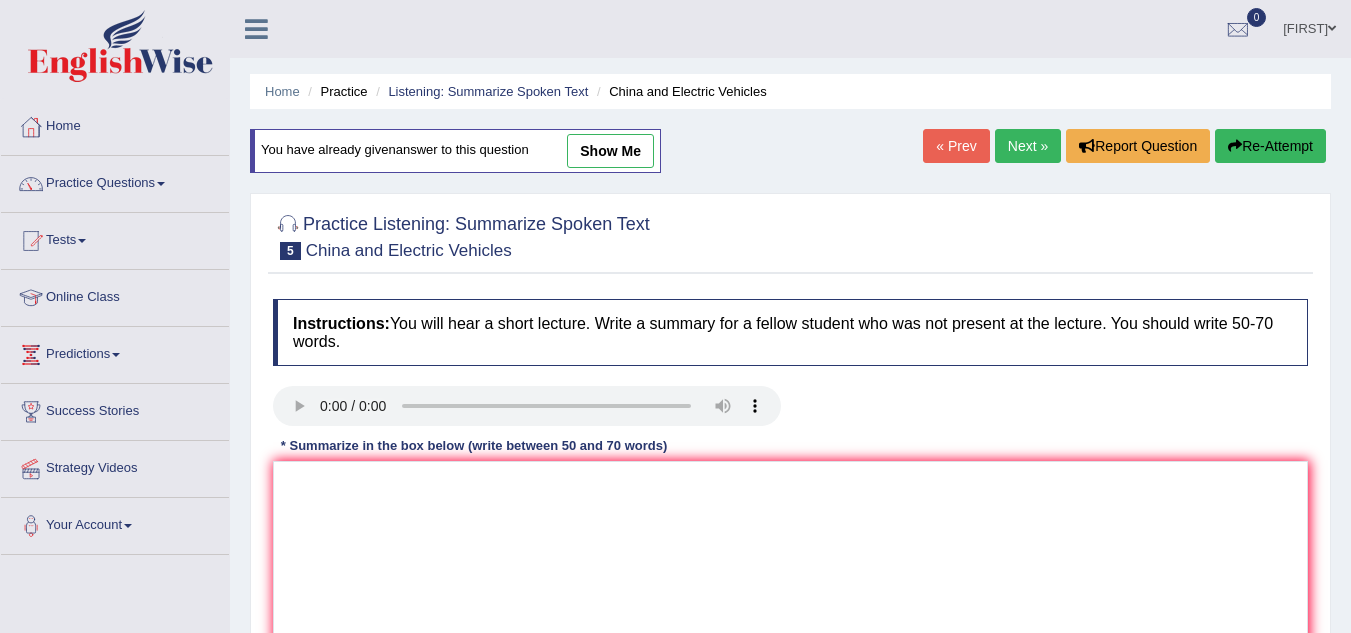 scroll, scrollTop: 0, scrollLeft: 0, axis: both 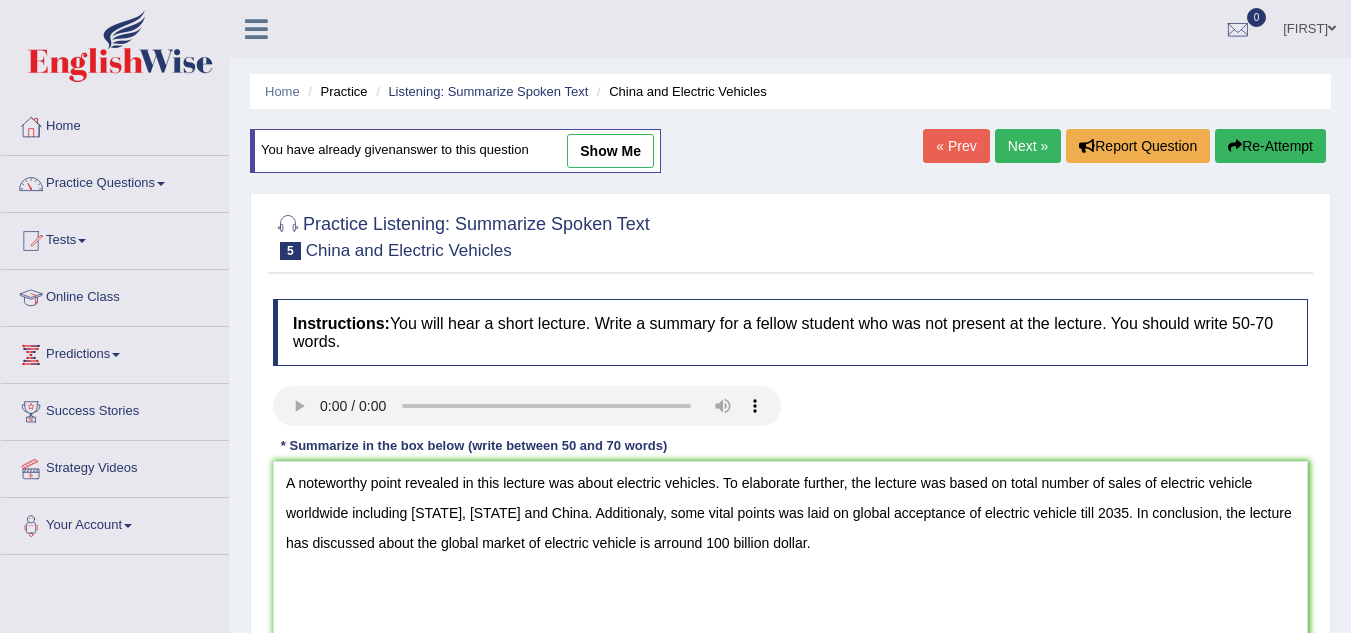 click on "A noteworthy point revealed in this lecture was about electric vehicles. To elaborate further, the lecture was based on total number of sales of electric vehicle worldwide including [STATE], [STATE] and China. Additionaly, some vital points was laid on global acceptance of electric vehicle till 2035. In conclusion, the lecture has discussed about the global market of electric vehicle is arround 100 billion dollar." at bounding box center [790, 558] 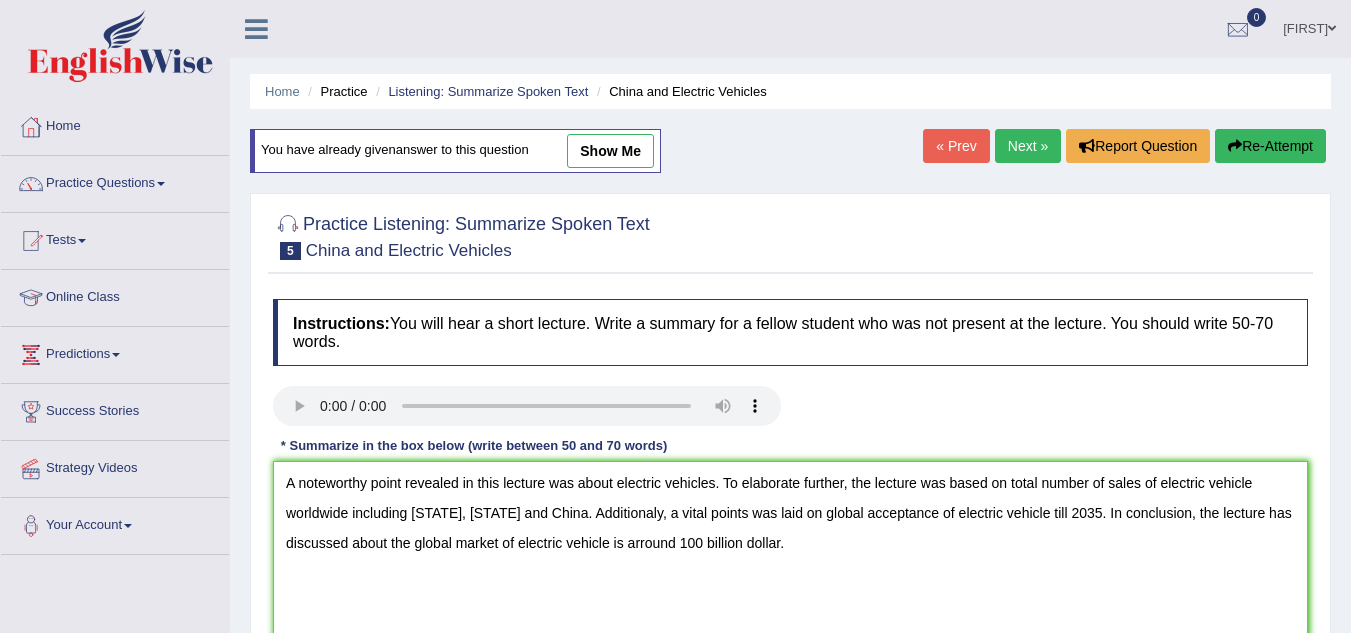 click on "A noteworthy point revealed in this lecture was about electric vehicles. To elaborate further, the lecture was based on total number of sales of electric vehicle worldwide including [STATE], [STATE] and China. Additionaly, a vital points was laid on global acceptance of electric vehicle till 2035. In conclusion, the lecture has discussed about the global market of electric vehicle is arround 100 billion dollar." at bounding box center [790, 558] 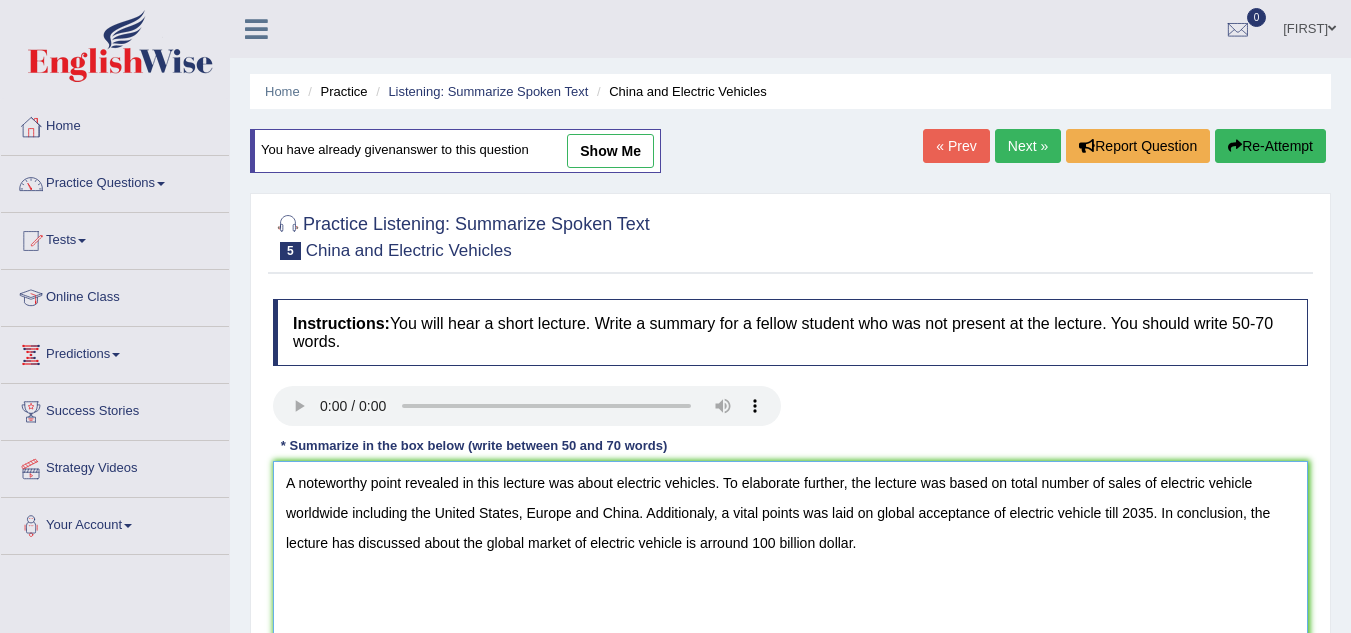 click on "A noteworthy point revealed in this lecture was about electric vehicles. To elaborate further, the lecture was based on total number of sales of electric vehicle worldwide including the United States, Europe and China. Additionaly, a vital points was laid on global acceptance of electric vehicle till 2035. In conclusion, the lecture has discussed about the global market of electric vehicle is arround 100 billion dollar." at bounding box center [790, 558] 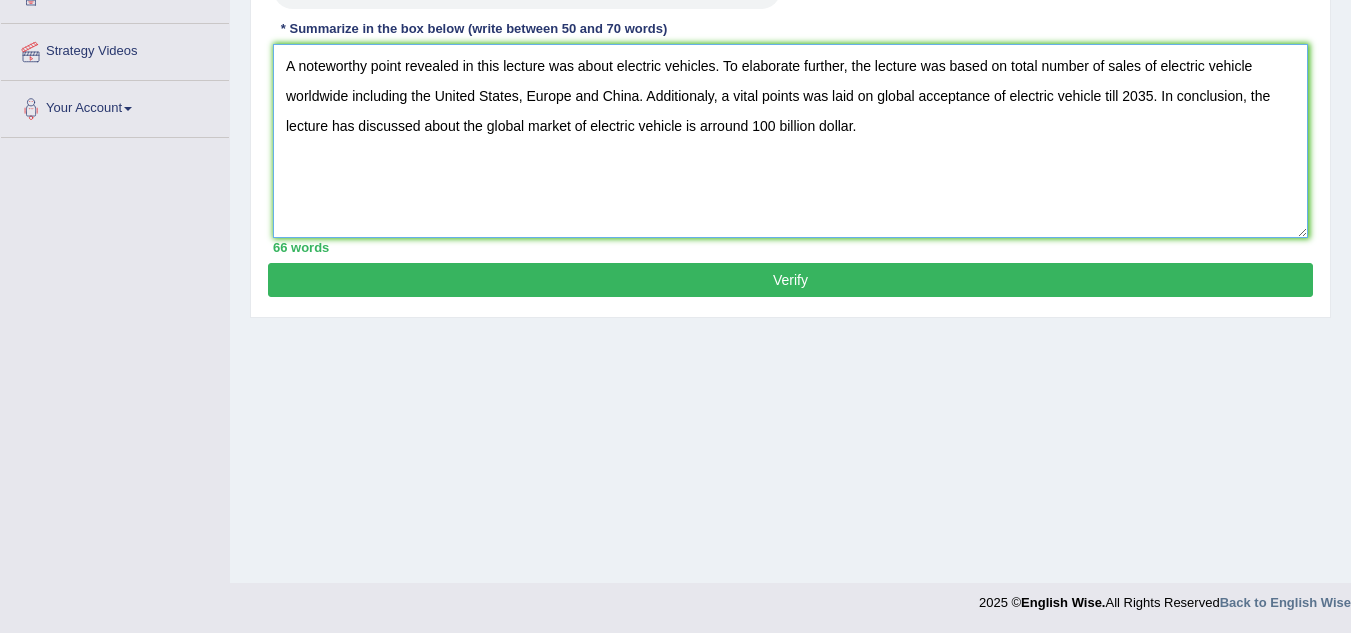 type on "A noteworthy point revealed in this lecture was about electric vehicles. To elaborate further, the lecture was based on total number of sales of electric vehicle worldwide including the United States, Europe and China. Additionaly, a vital points was laid on global acceptance of electric vehicle till 2035. In conclusion, the lecture has discussed about the global market of electric vehicle is arround 100 billion dollar." 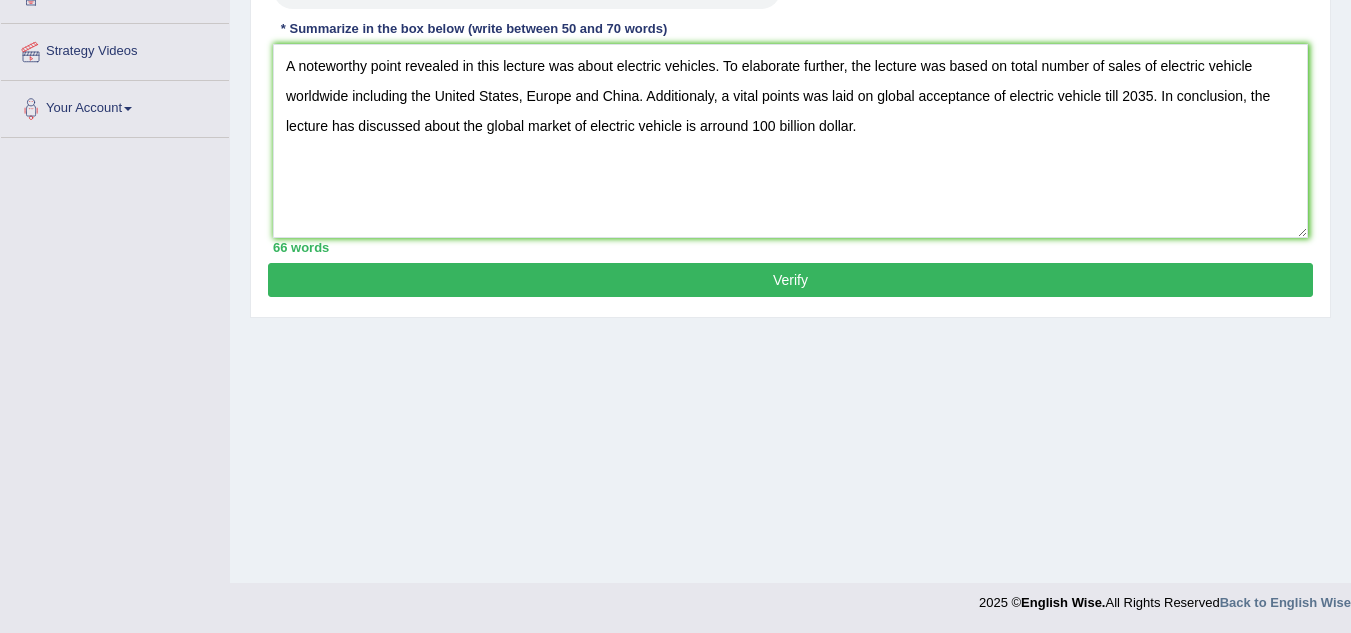 click on "Verify" at bounding box center [790, 280] 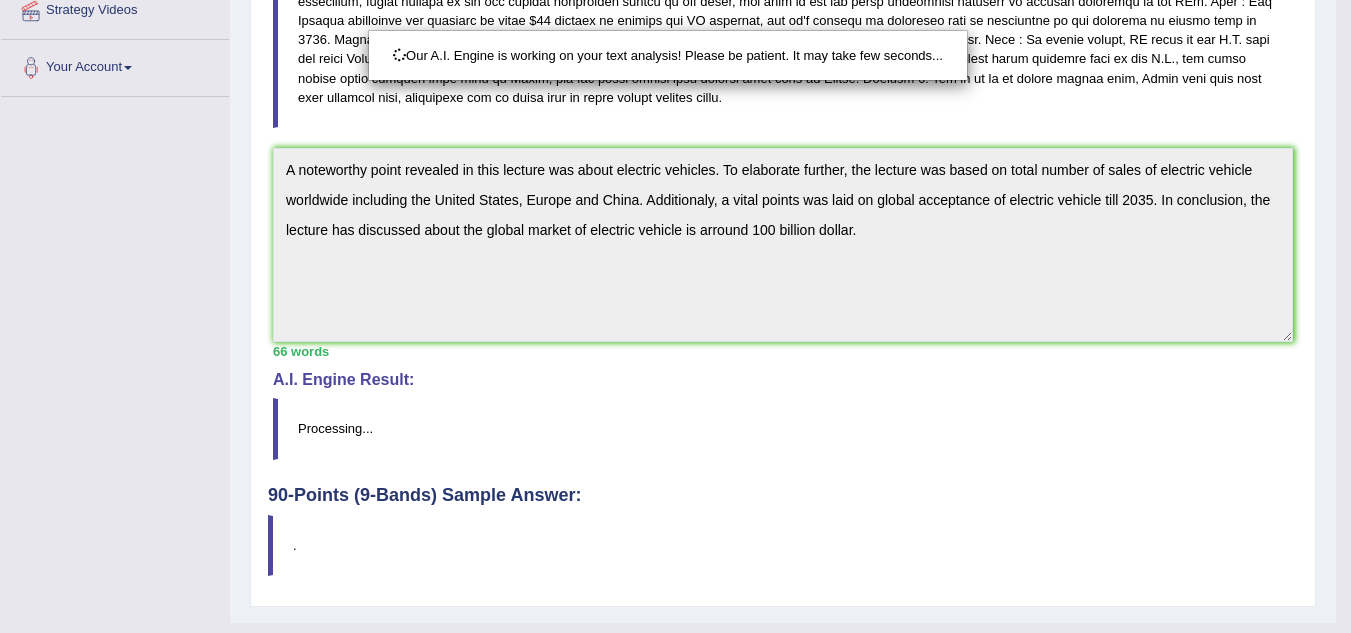 scroll, scrollTop: 498, scrollLeft: 0, axis: vertical 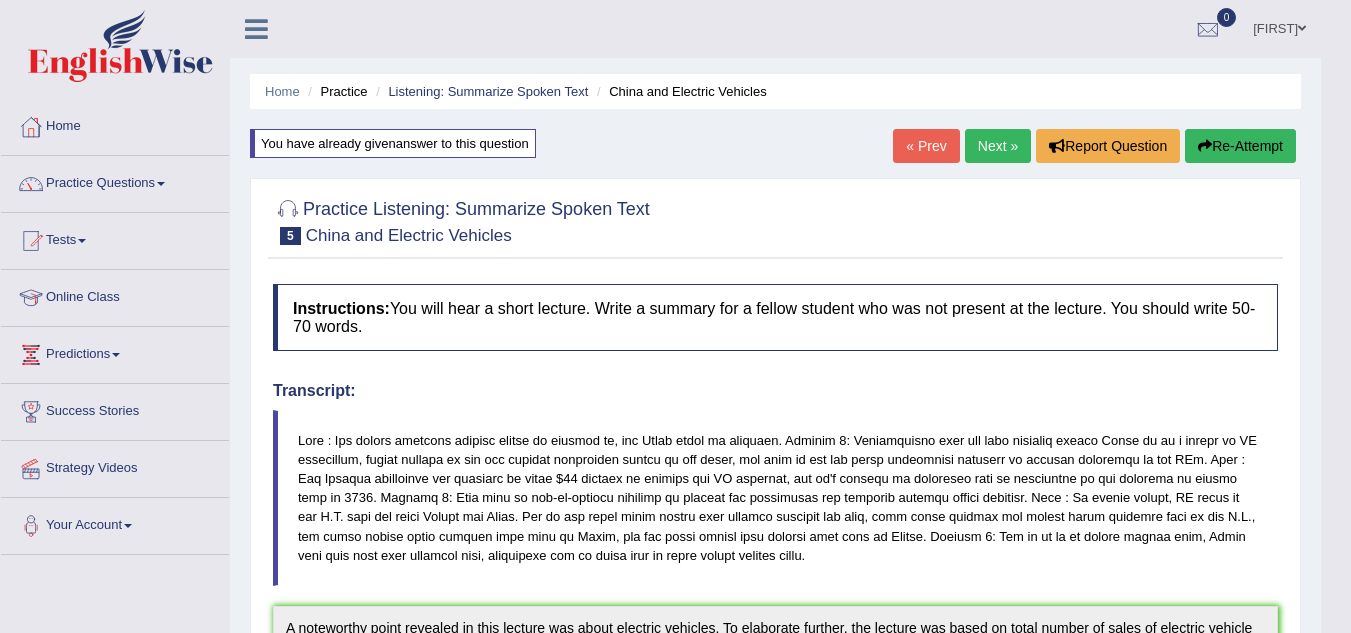 click on "Re-Attempt" at bounding box center (1240, 146) 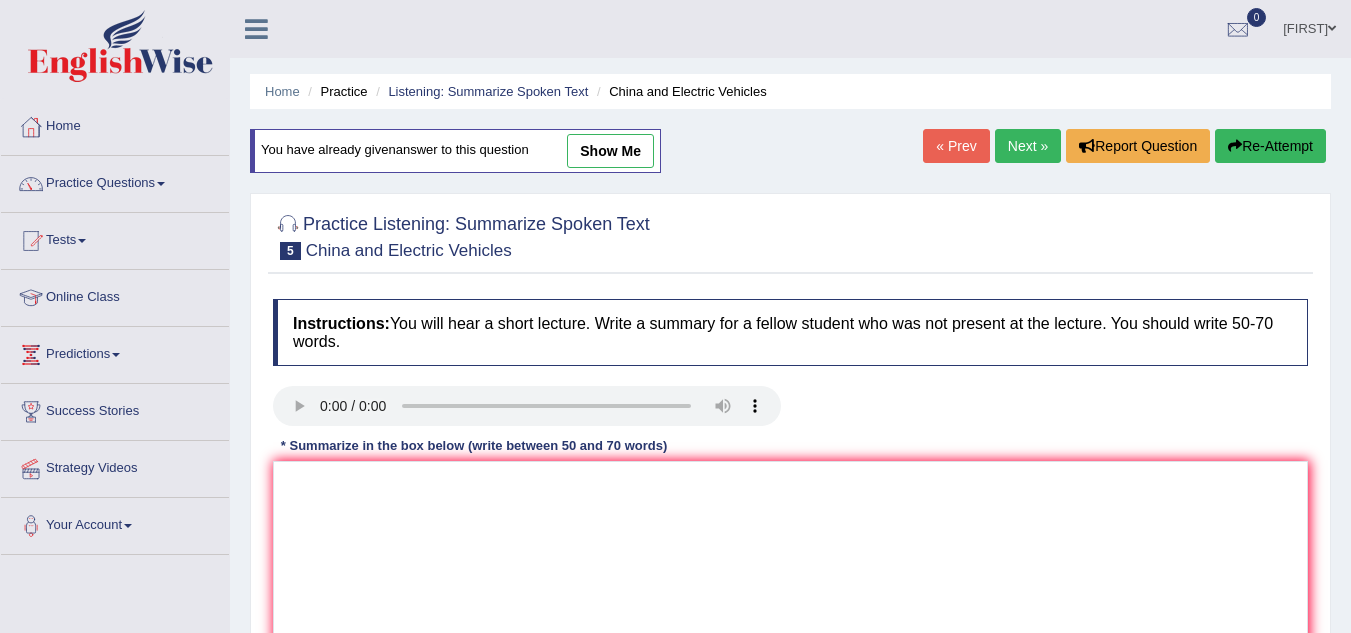 scroll, scrollTop: 0, scrollLeft: 0, axis: both 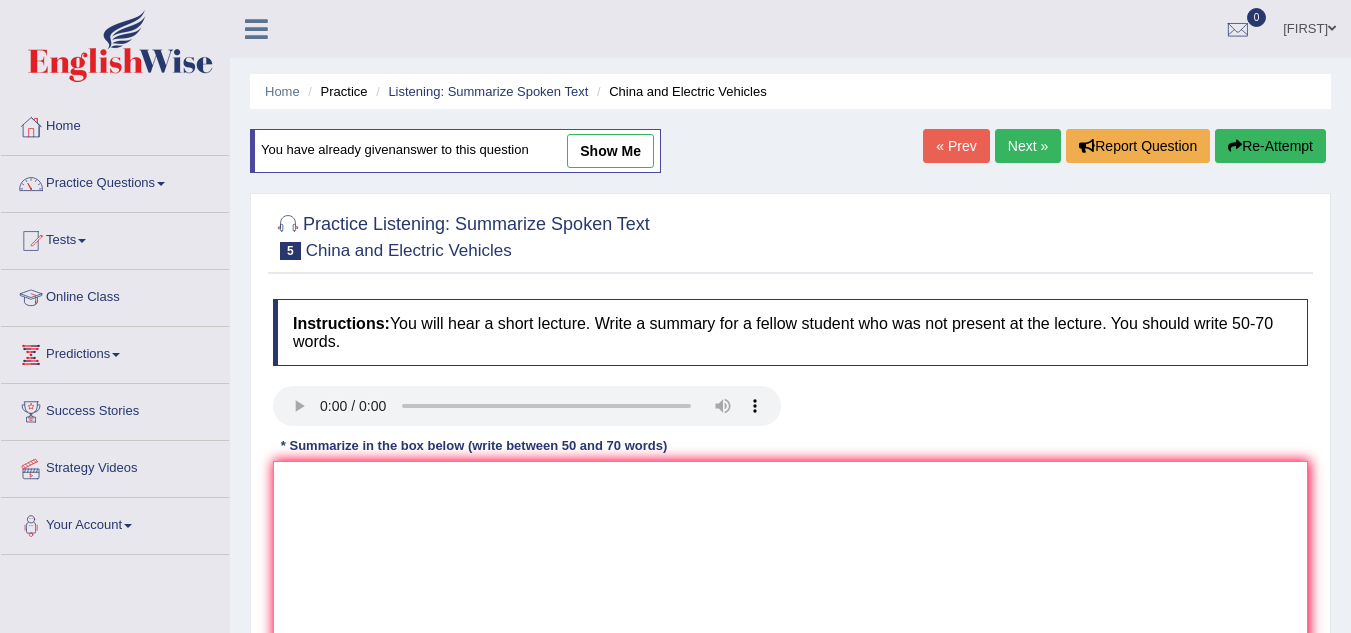 click at bounding box center (790, 558) 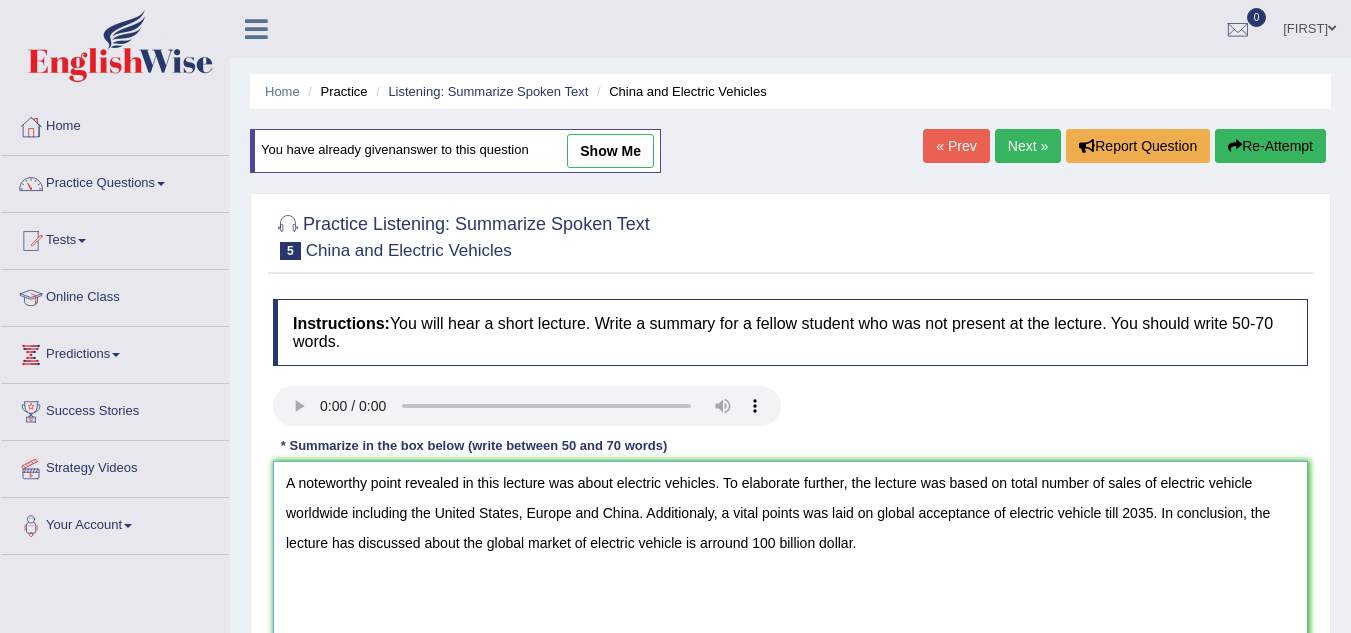 click on "A noteworthy point revealed in this lecture was about electric vehicles. To elaborate further, the lecture was based on total number of sales of electric vehicle worldwide including the United States, Europe and China. Additionaly, a vital points was laid on global acceptance of electric vehicle till 2035. In conclusion, the lecture has discussed about the global market of electric vehicle is arround 100 billion dollar." at bounding box center [790, 558] 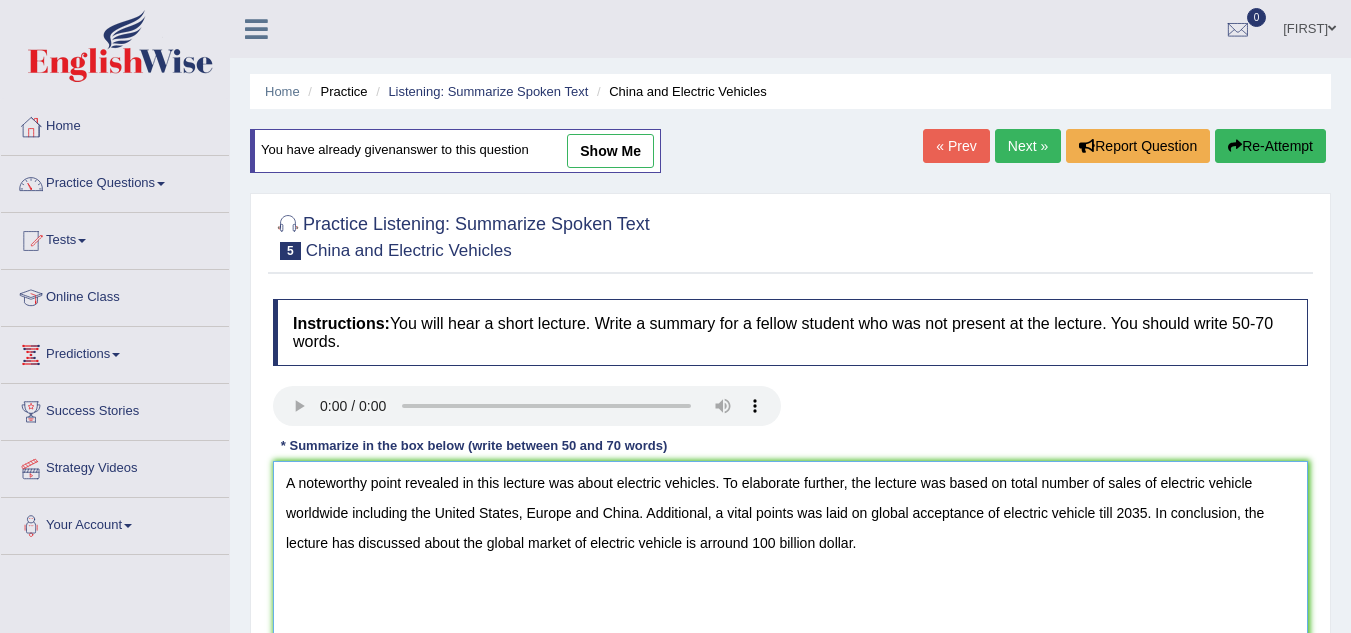 click on "A noteworthy point revealed in this lecture was about electric vehicles. To elaborate further, the lecture was based on total number of sales of electric vehicle worldwide including the United States, Europe and China. Additional, a vital points was laid on global acceptance of electric vehicle till 2035. In conclusion, the lecture has discussed about the global market of electric vehicle is arround 100 billion dollar." at bounding box center (790, 558) 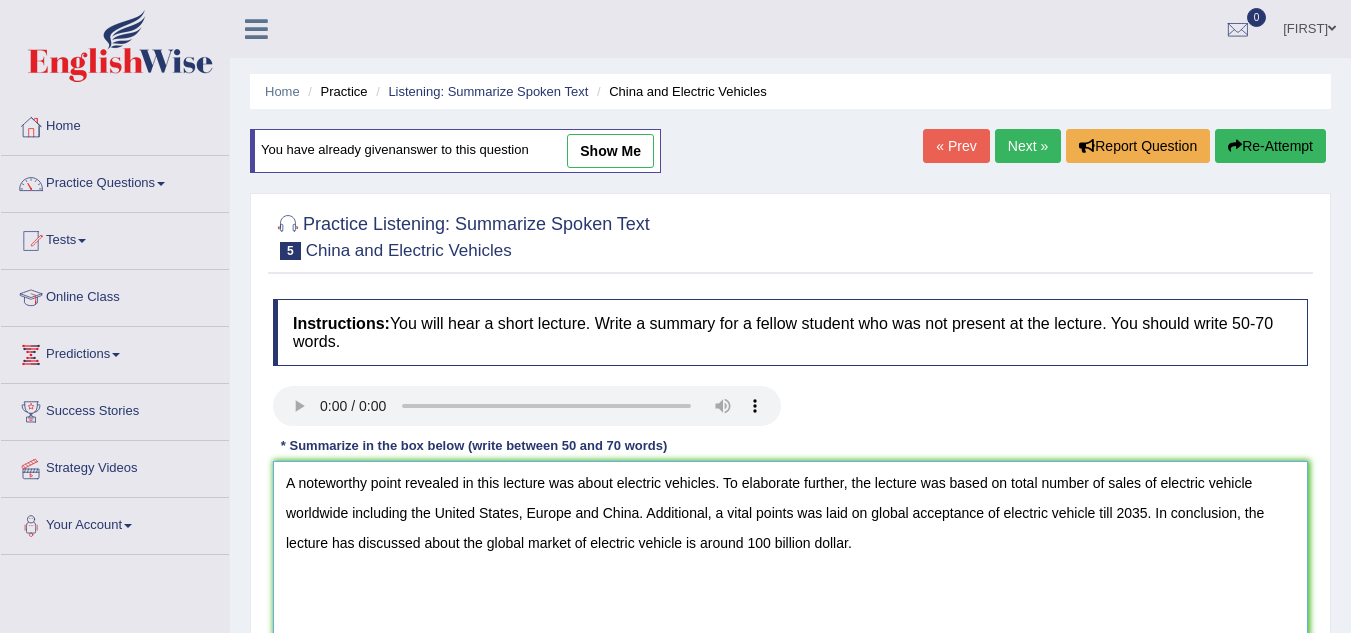 scroll, scrollTop: 417, scrollLeft: 0, axis: vertical 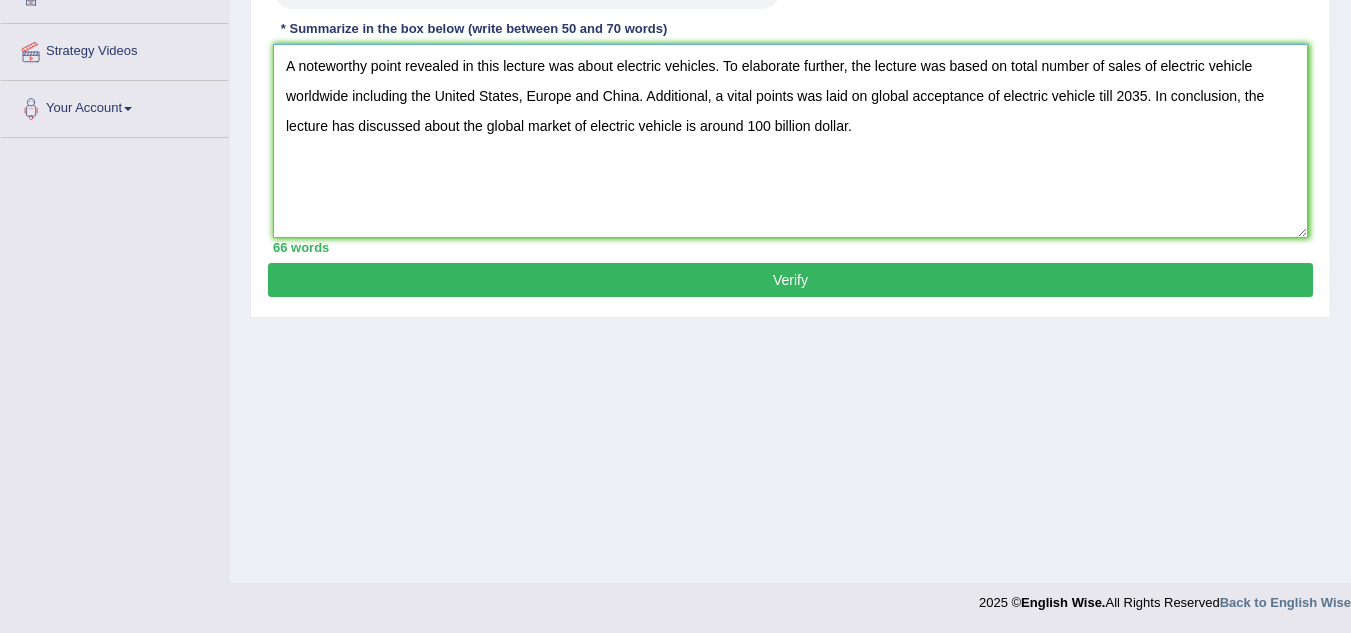 type on "A noteworthy point revealed in this lecture was about electric vehicles. To elaborate further, the lecture was based on total number of sales of electric vehicle worldwide including the United States, Europe and China. Additional, a vital points was laid on global acceptance of electric vehicle till 2035. In conclusion, the lecture has discussed about the global market of electric vehicle is around 100 billion dollar." 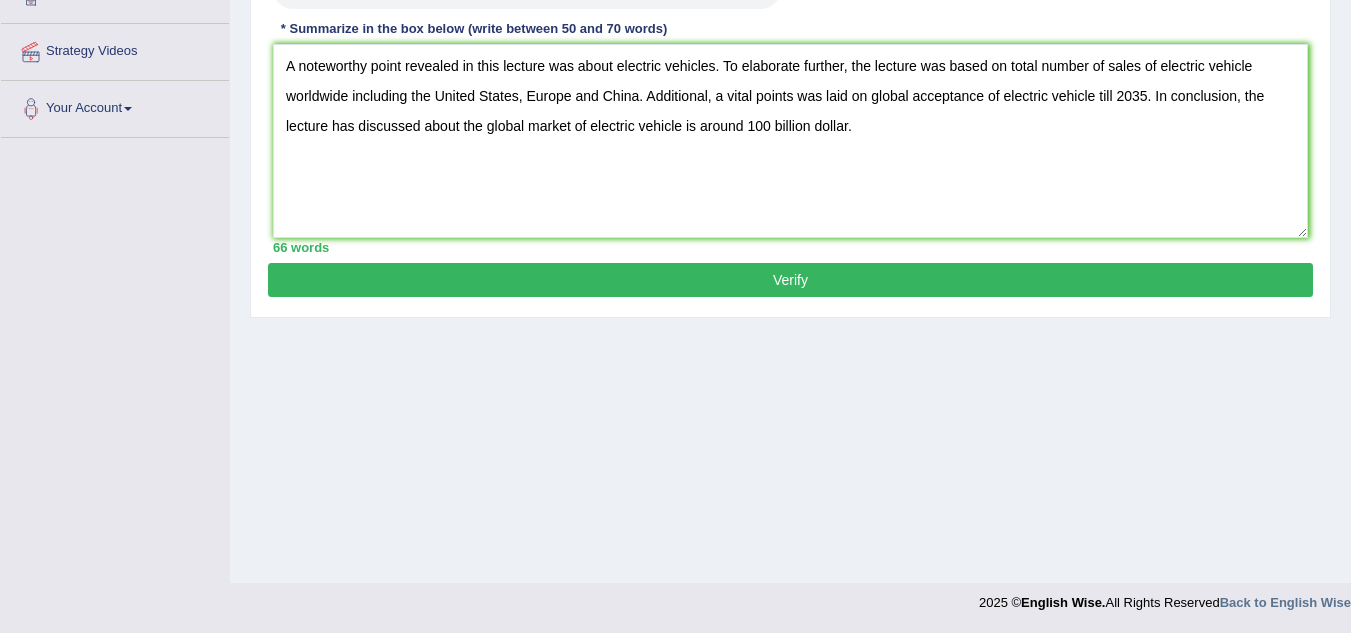 click on "Verify" at bounding box center [790, 280] 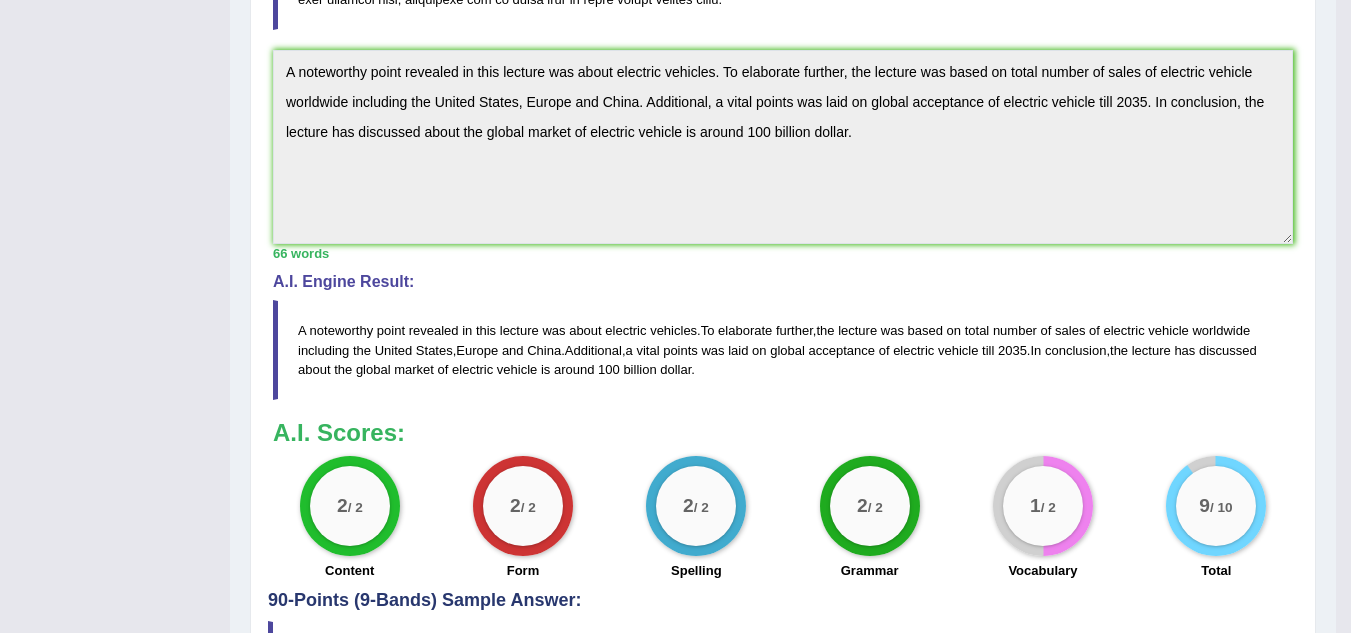 scroll, scrollTop: 701, scrollLeft: 0, axis: vertical 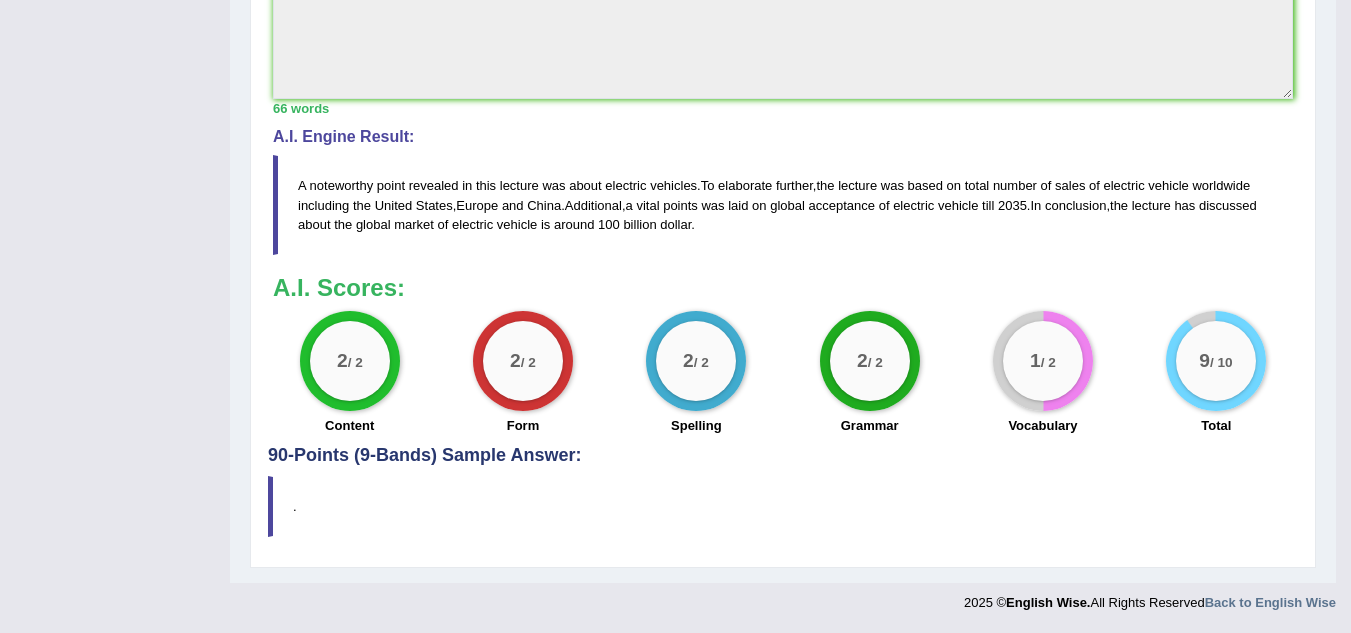 drag, startPoint x: 1347, startPoint y: 438, endPoint x: 1353, endPoint y: 202, distance: 236.07626 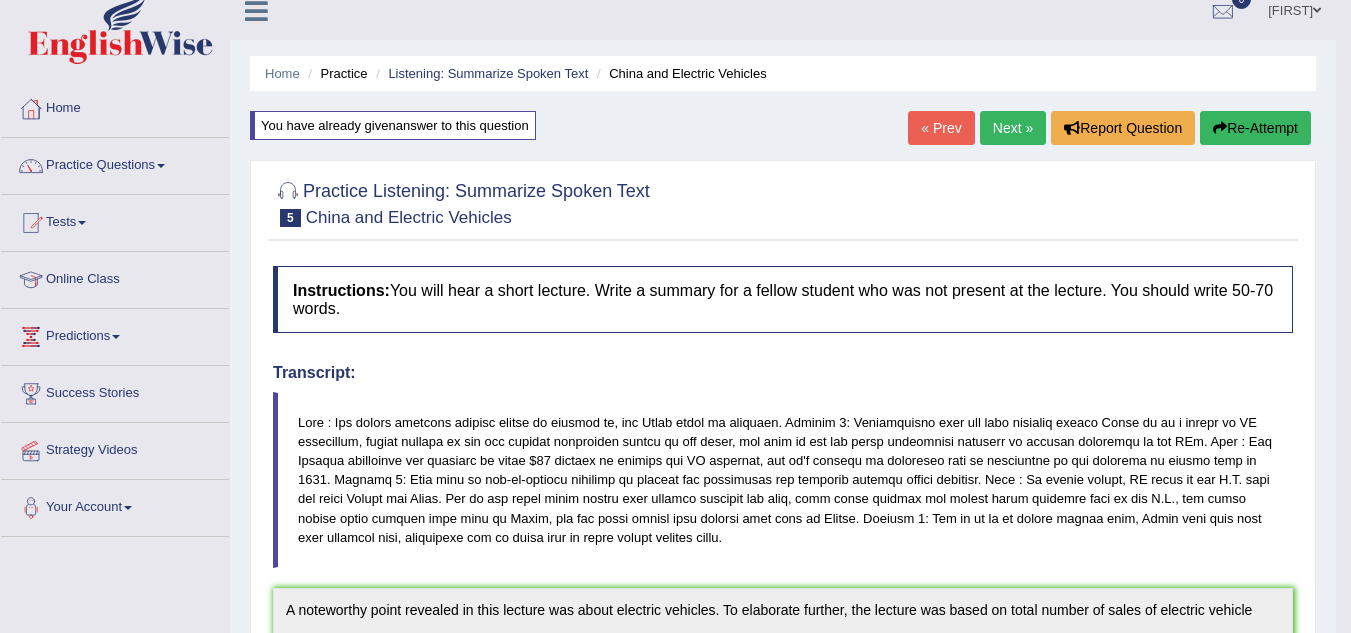 scroll, scrollTop: 0, scrollLeft: 0, axis: both 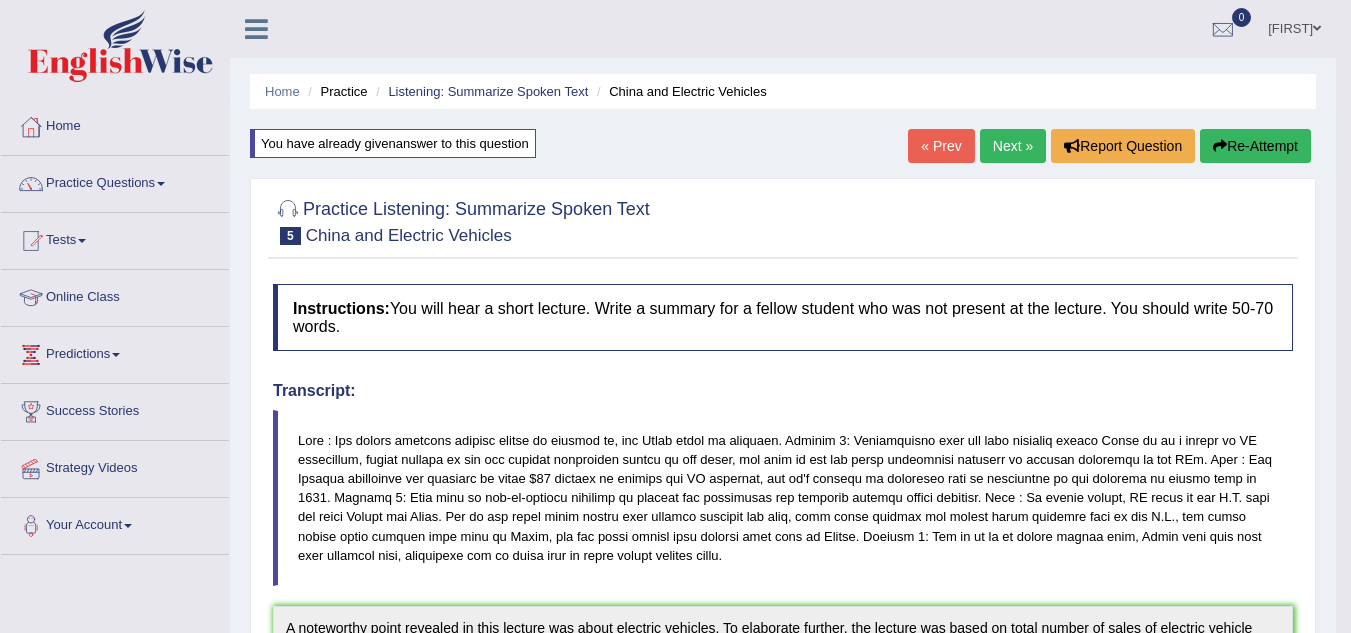click on "Next »" at bounding box center (1013, 146) 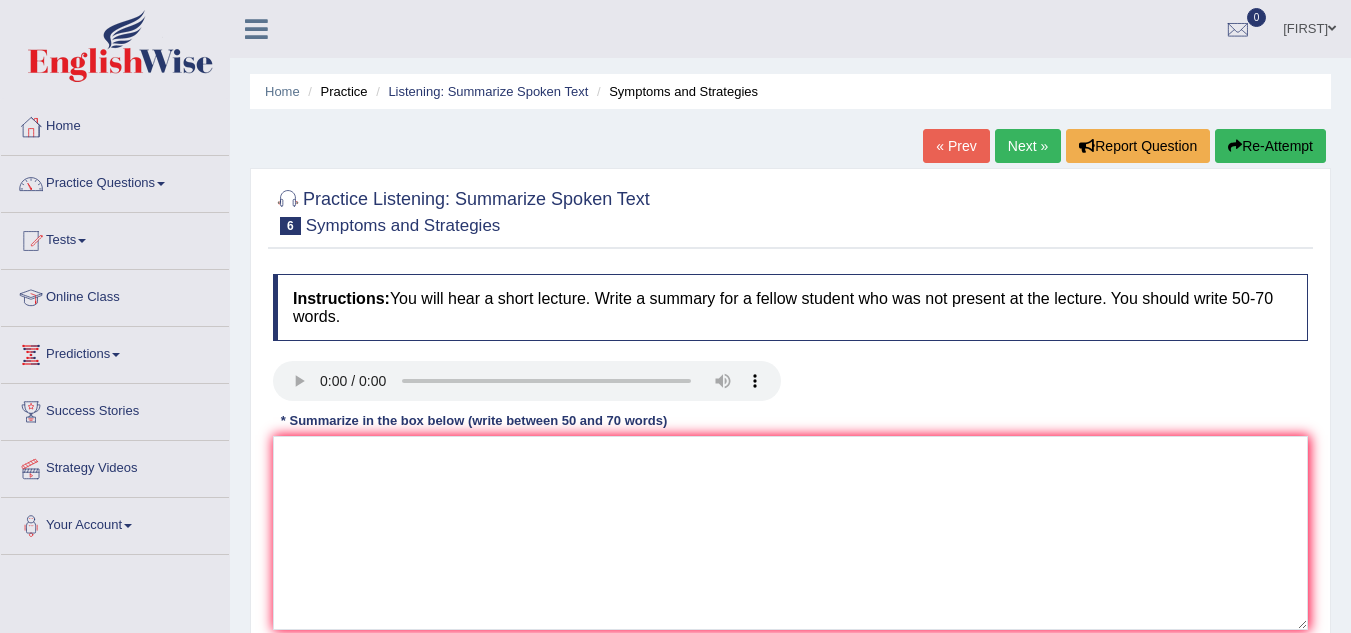 scroll, scrollTop: 0, scrollLeft: 0, axis: both 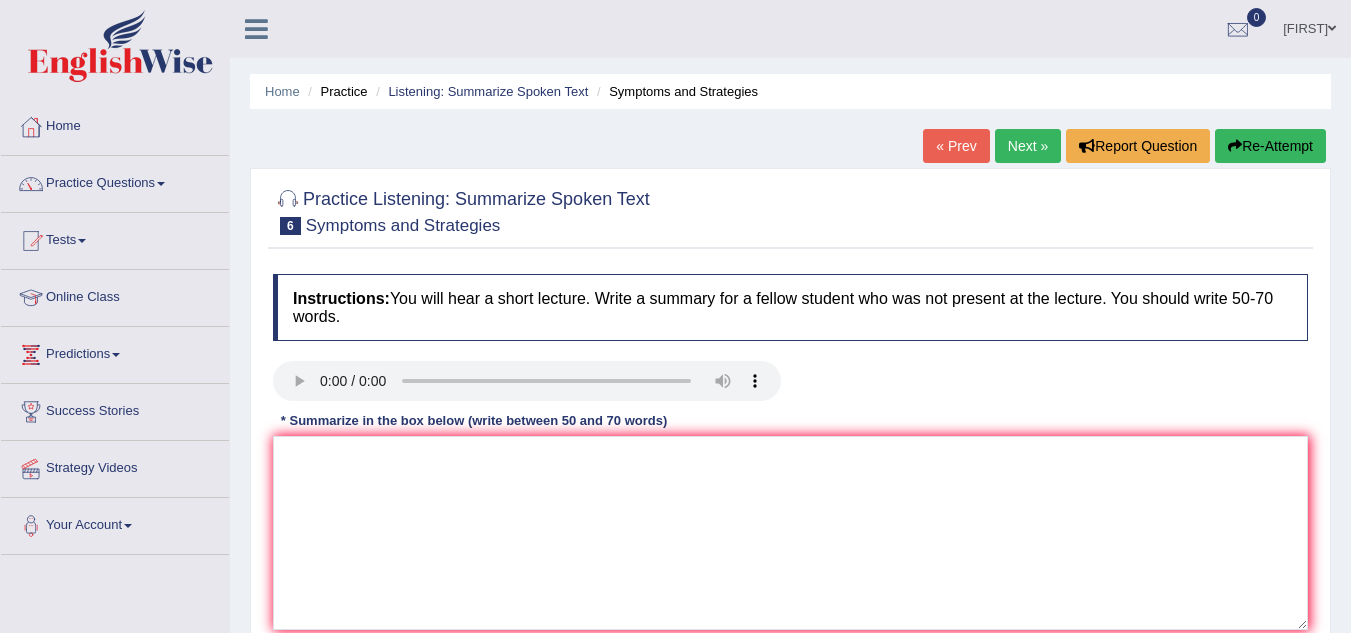 click on "Next »" at bounding box center (1028, 146) 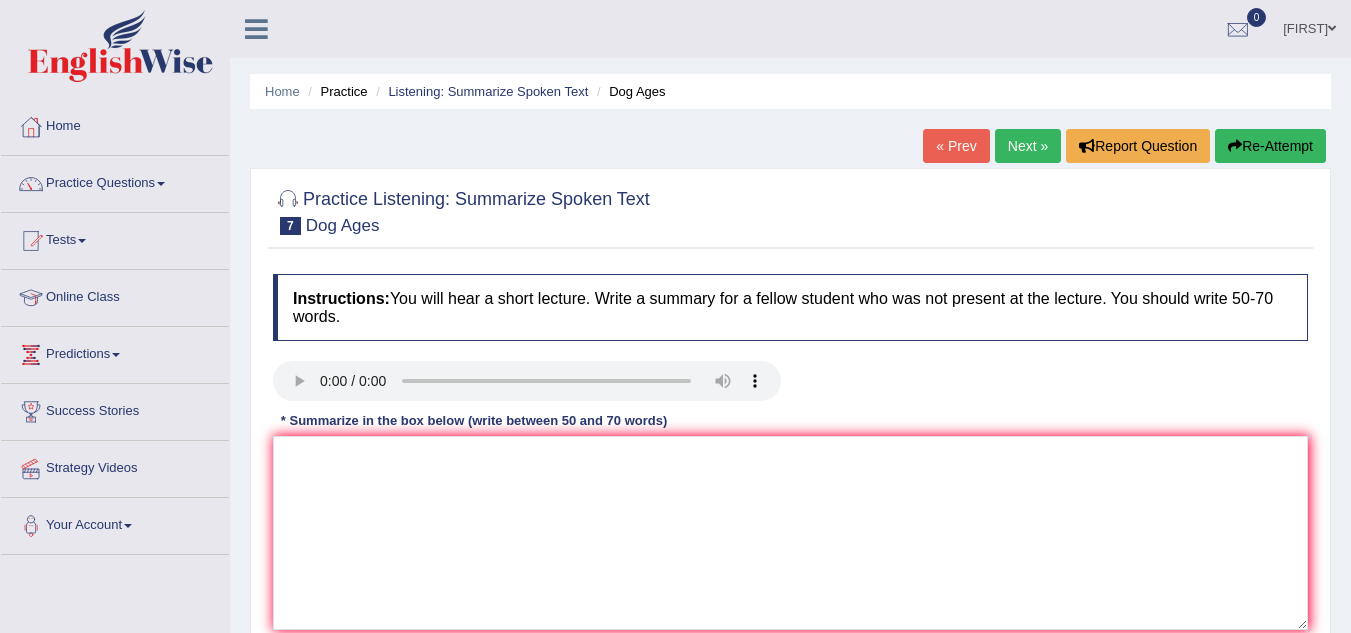 scroll, scrollTop: 0, scrollLeft: 0, axis: both 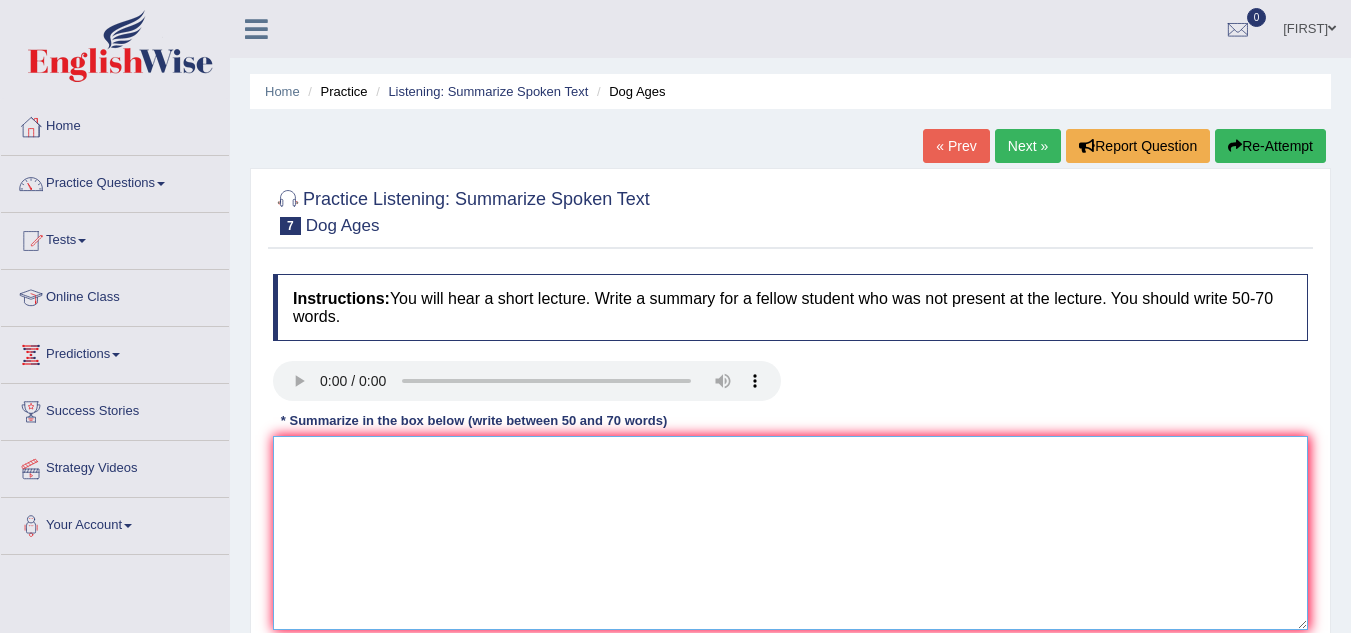click at bounding box center (790, 533) 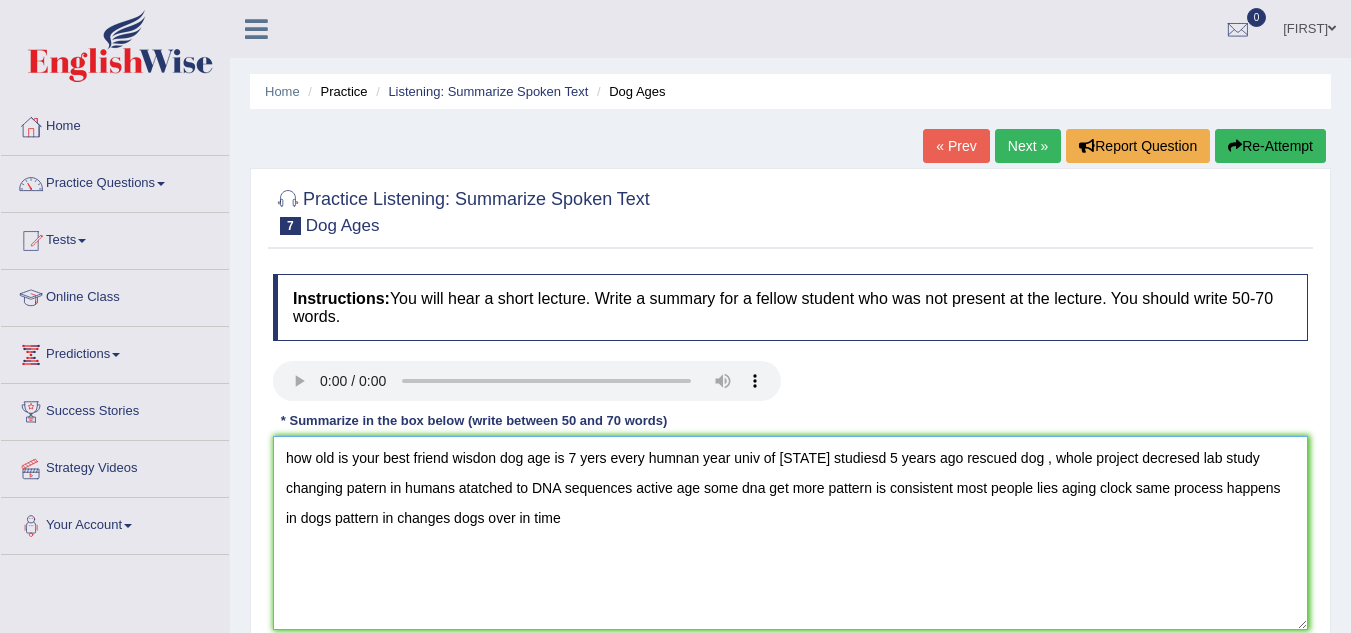 scroll, scrollTop: 417, scrollLeft: 0, axis: vertical 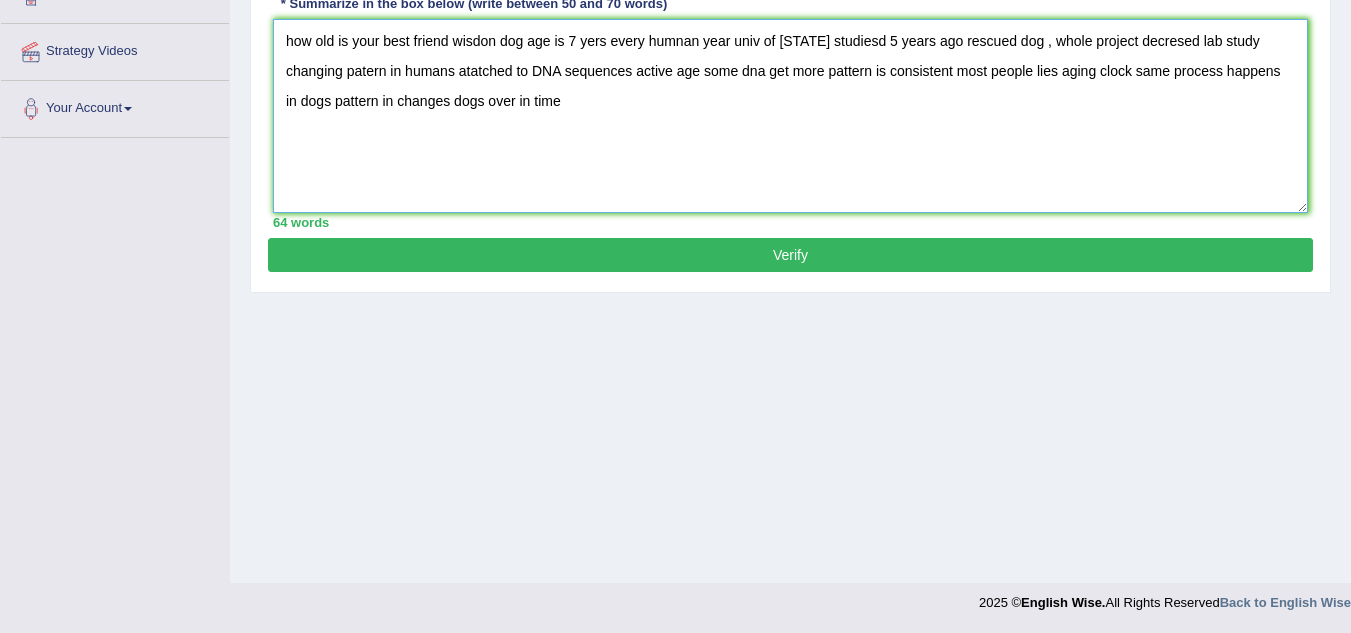 type on "how old is your best friend wisdon dog age is 7 yers every humnan year univ of [STATE] studiesd 5 years ago rescued dog , whole project decresed lab study changing patern in humans atatched to DNA sequences active age some dna get more pattern is consistent most people lies aging clock same process happens in dogs pattern in changes dogs over in time" 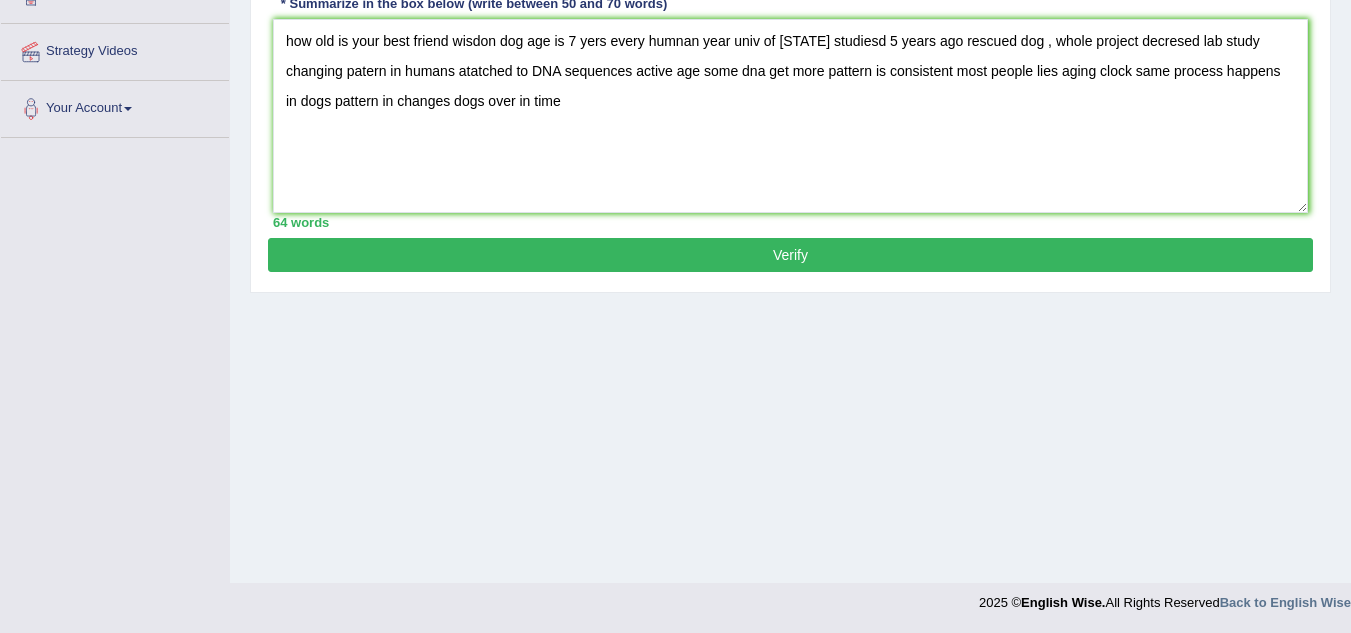 click on "Verify" at bounding box center [790, 255] 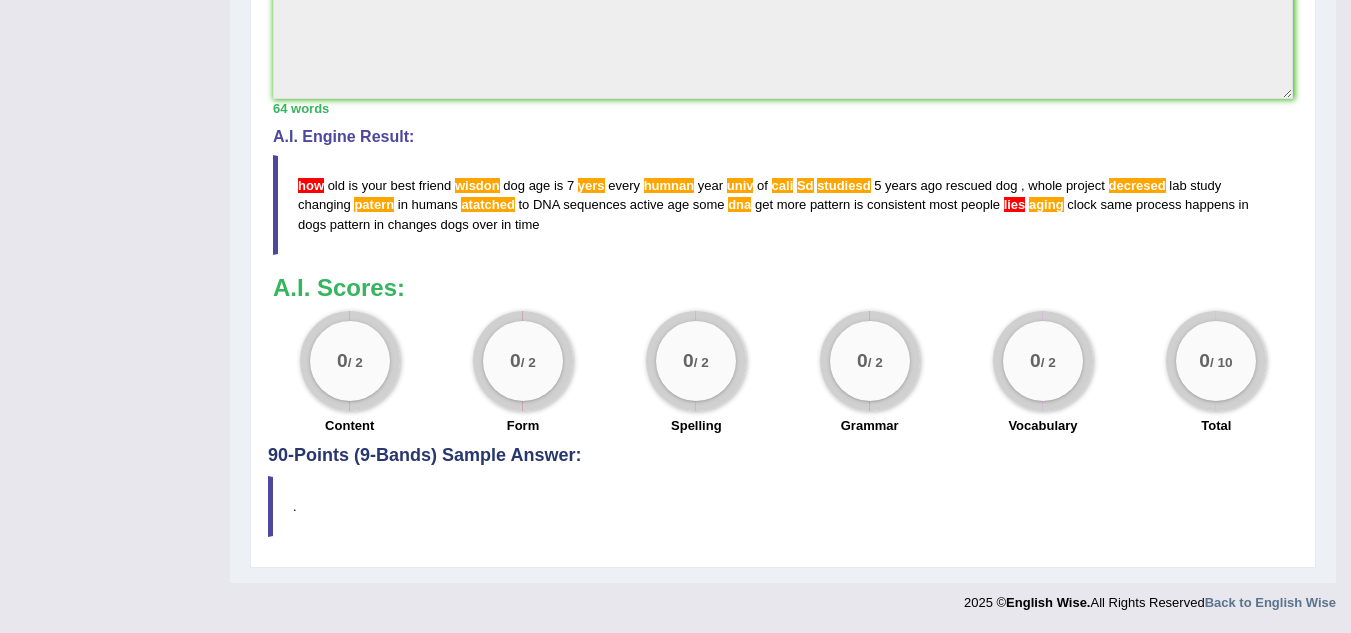 scroll, scrollTop: 0, scrollLeft: 0, axis: both 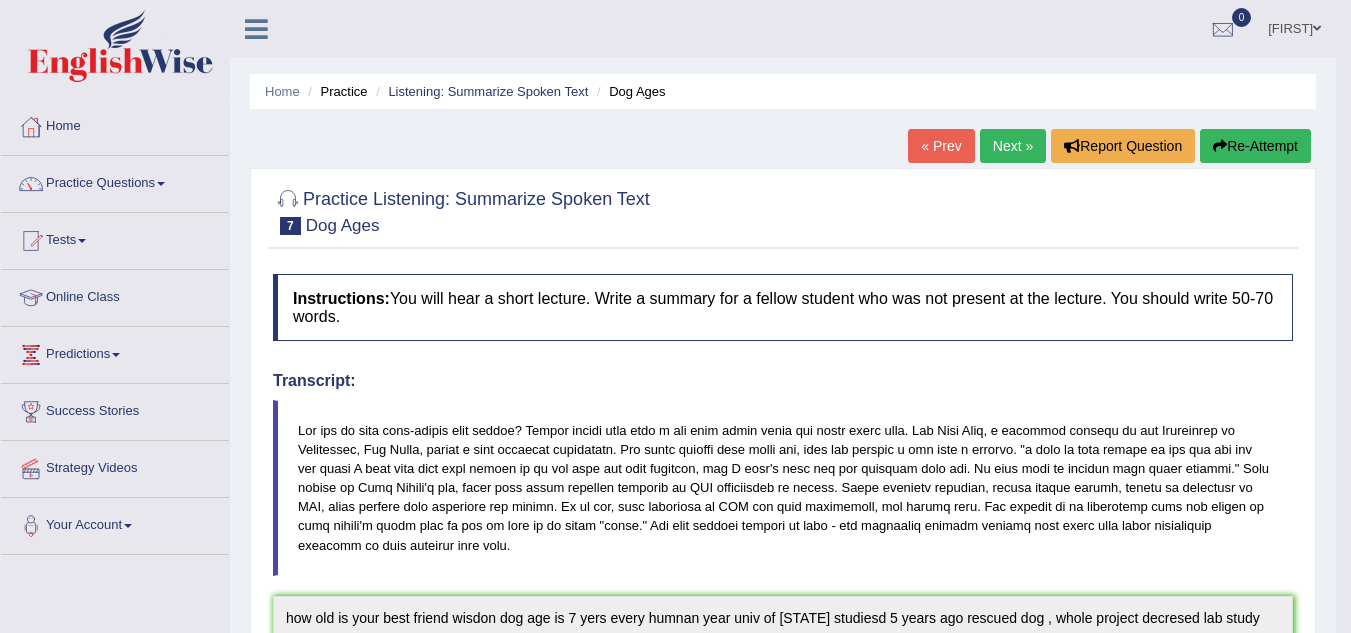 click on "Re-Attempt" at bounding box center [1255, 146] 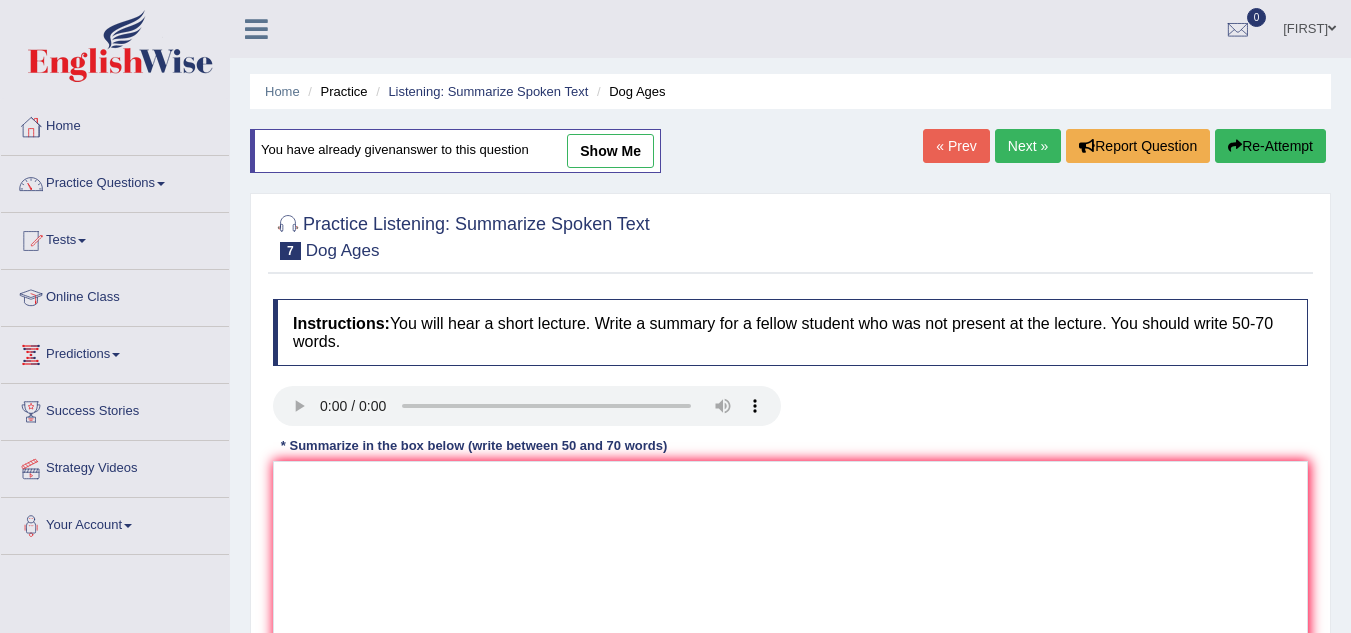 scroll, scrollTop: 0, scrollLeft: 0, axis: both 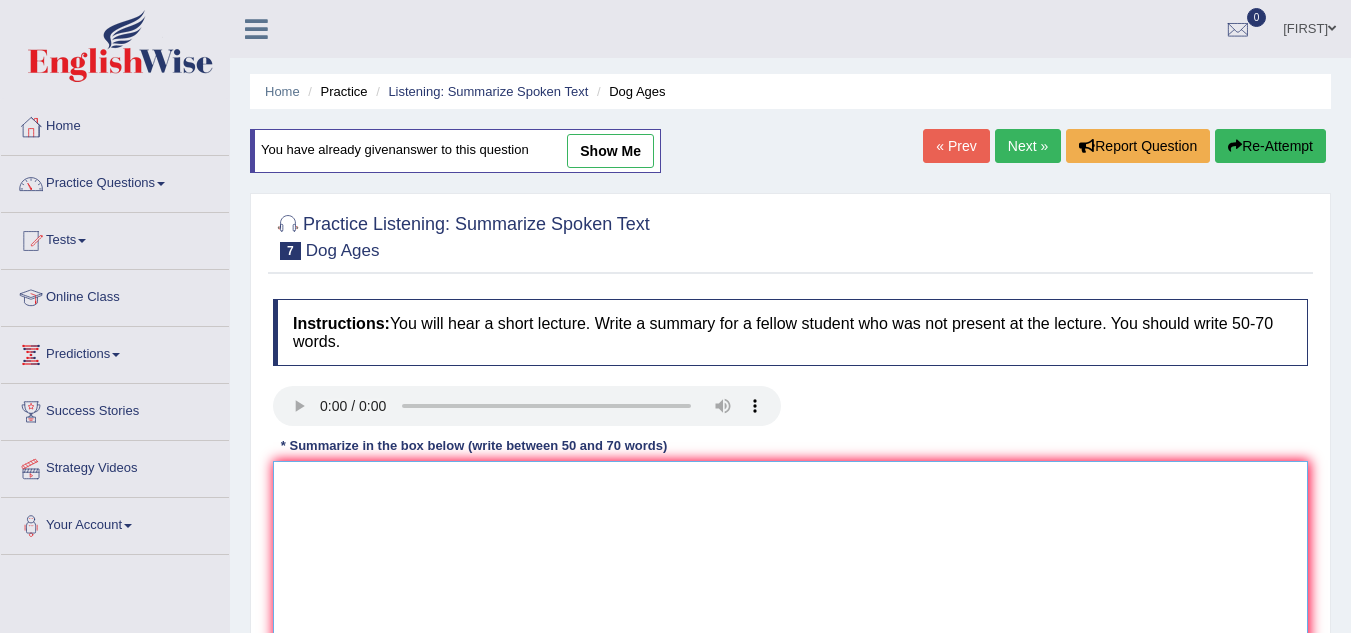 click at bounding box center (790, 558) 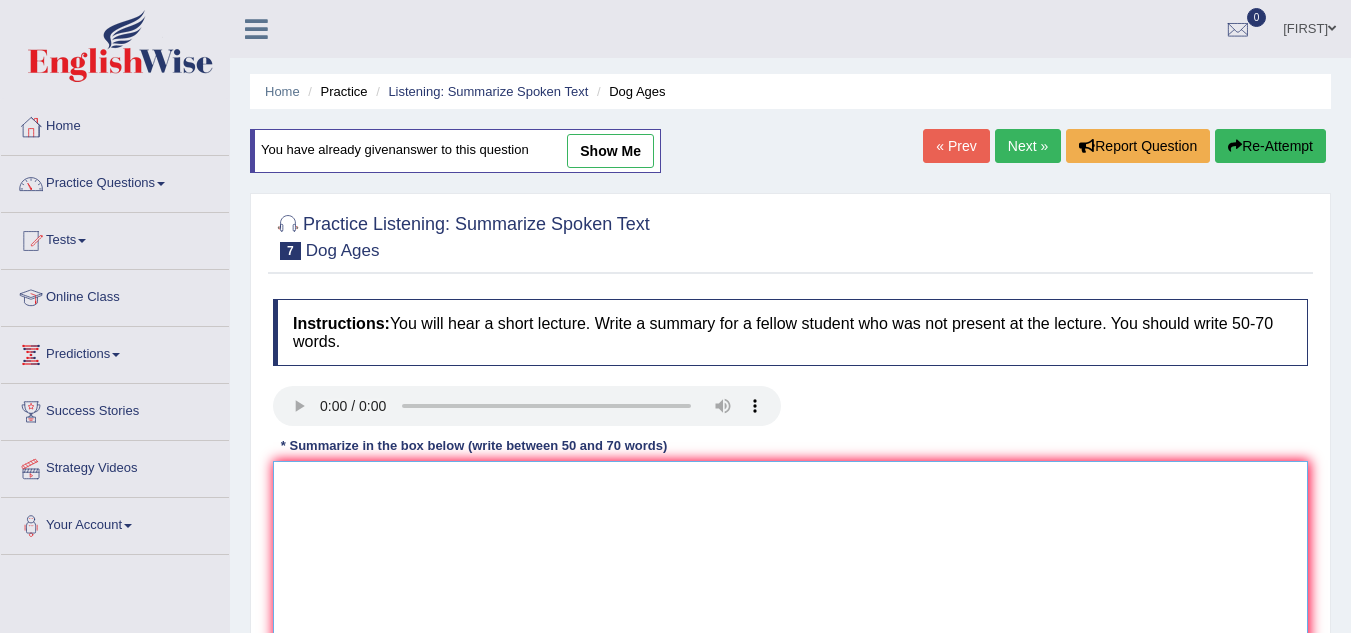 paste on "how old is your best friend wisdon dog age is 7 yers every humnan year univ of [STATE] [CITY] studiesd 5 years ago rescued dog , whole project decresed lab study changing patern in humans atatched to DNA sequences active age some dna get more pattern is consistent most people lies aging clock same process happens in dogs pattern in changes dogs over in time" 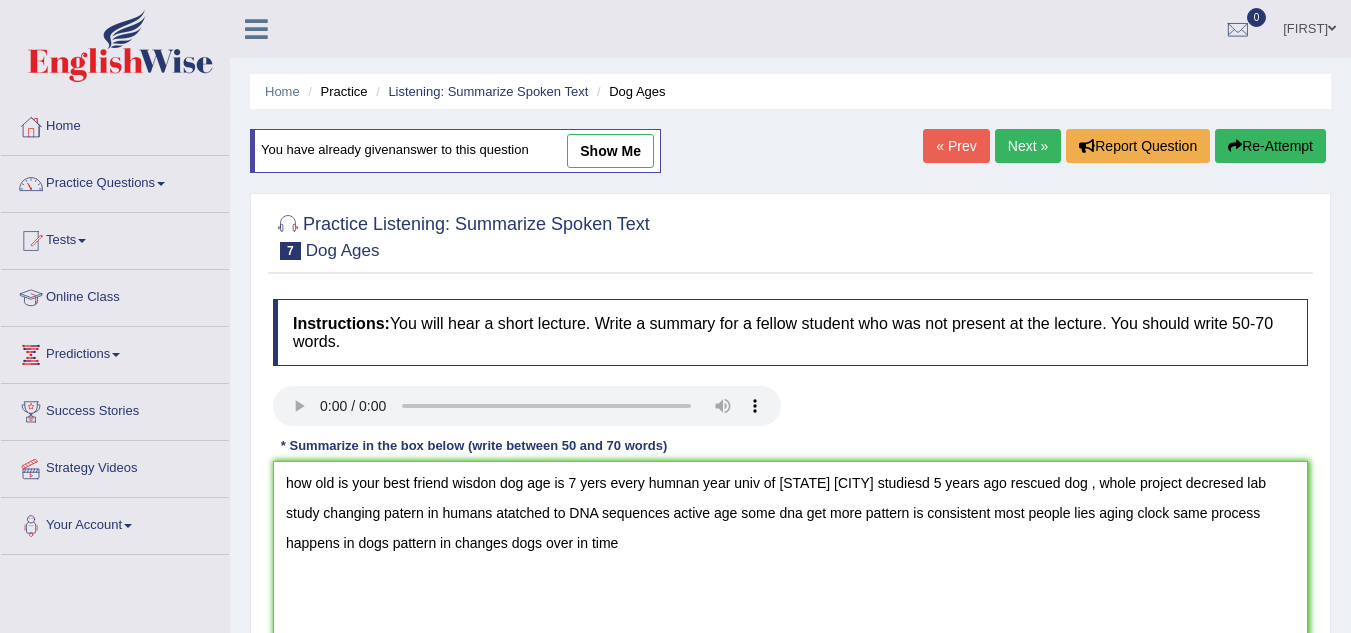 click on "how old is your best friend wisdon dog age is 7 yers every humnan year univ of [STATE] [CITY] studiesd 5 years ago rescued dog , whole project decresed lab study changing patern in humans atatched to DNA sequences active age some dna get more pattern is consistent most people lies aging clock same process happens in dogs pattern in changes dogs over in time" at bounding box center [790, 558] 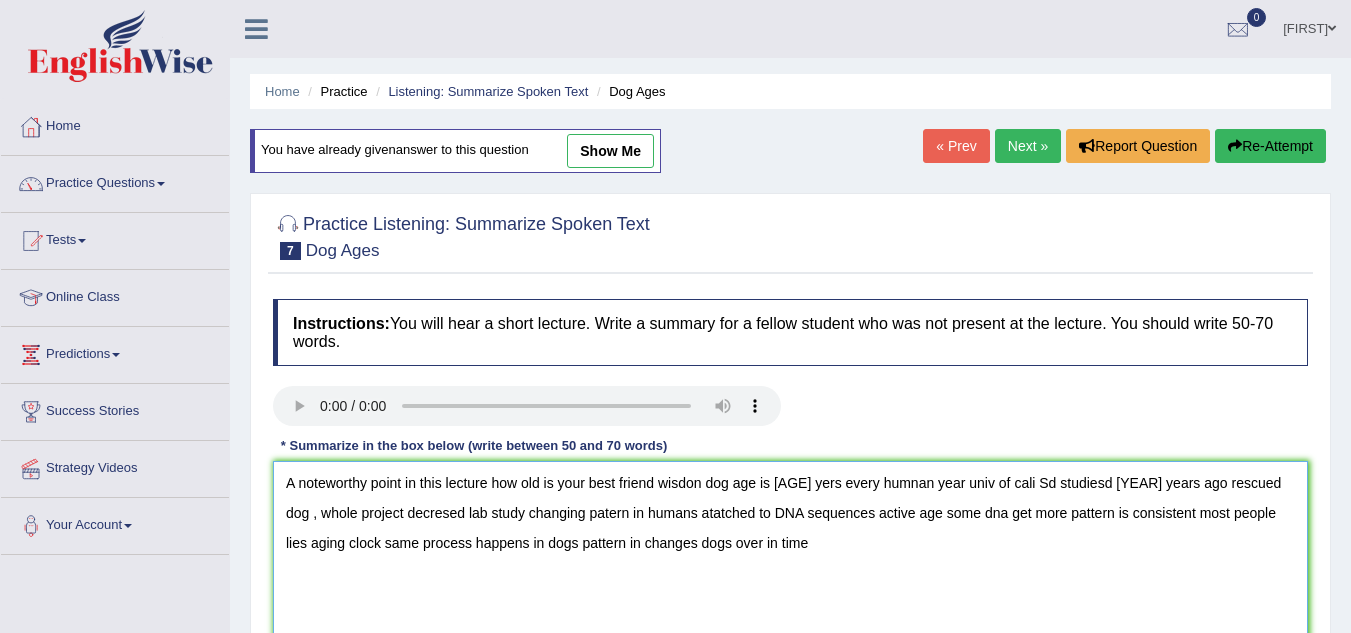 click on "A noteworthy point in this lecture how old is your best friend wisdon dog age is [AGE] yers every humnan year univ of cali Sd studiesd [YEAR] years ago rescued dog , whole project decresed lab study changing patern in humans atatched to DNA sequences active age some dna get more pattern is consistent most people lies aging clock same process happens in dogs pattern in changes dogs over in time" at bounding box center [790, 558] 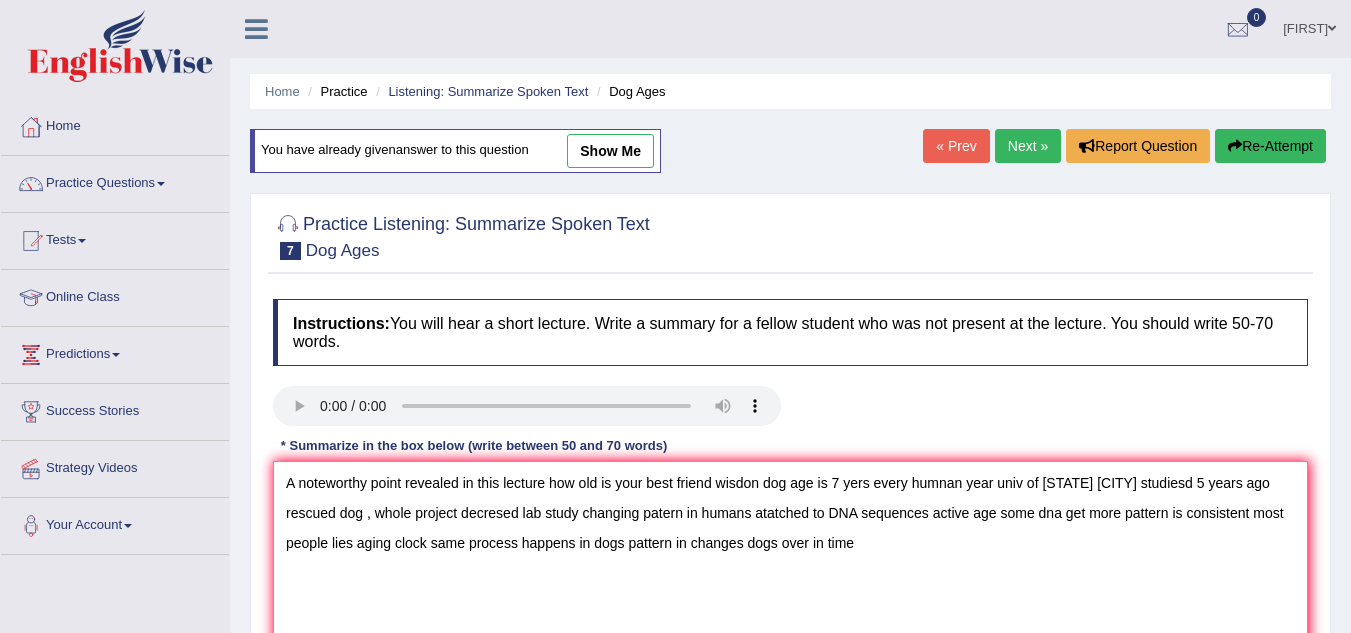 click on "A noteworthy point revealed in this lecture how old is your best friend wisdon dog age is 7 yers every humnan year univ of [STATE] [CITY] studiesd 5 years ago rescued dog , whole project decresed lab study changing patern in humans atatched to DNA sequences active age some dna get more pattern is consistent most people lies aging clock same process happens in dogs pattern in changes dogs over in time" at bounding box center (790, 558) 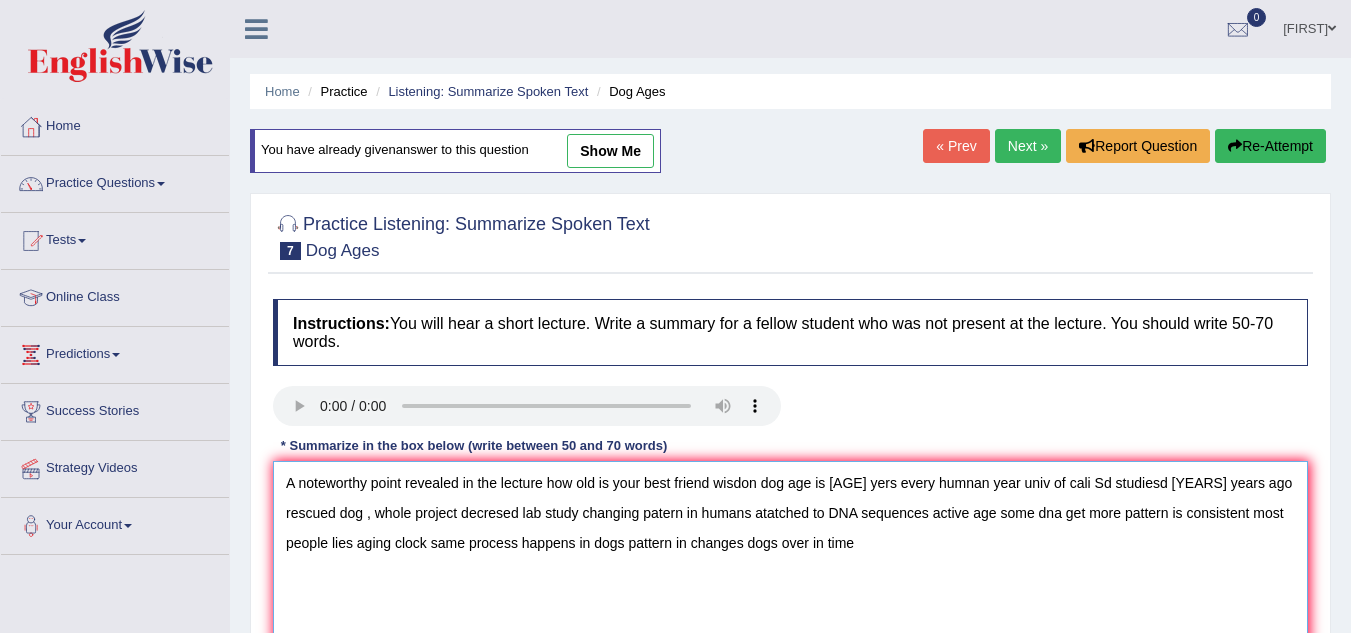 click on "A noteworthy point revealed in the lecture how old is your best friend wisdon dog age is [AGE] yers every humnan year univ of cali Sd studiesd [YEARS] years ago rescued dog , whole project decresed lab study changing patern in humans atatched to DNA sequences active age some dna get more pattern is consistent most people lies aging clock same process happens in dogs pattern in changes dogs over in time" at bounding box center [790, 558] 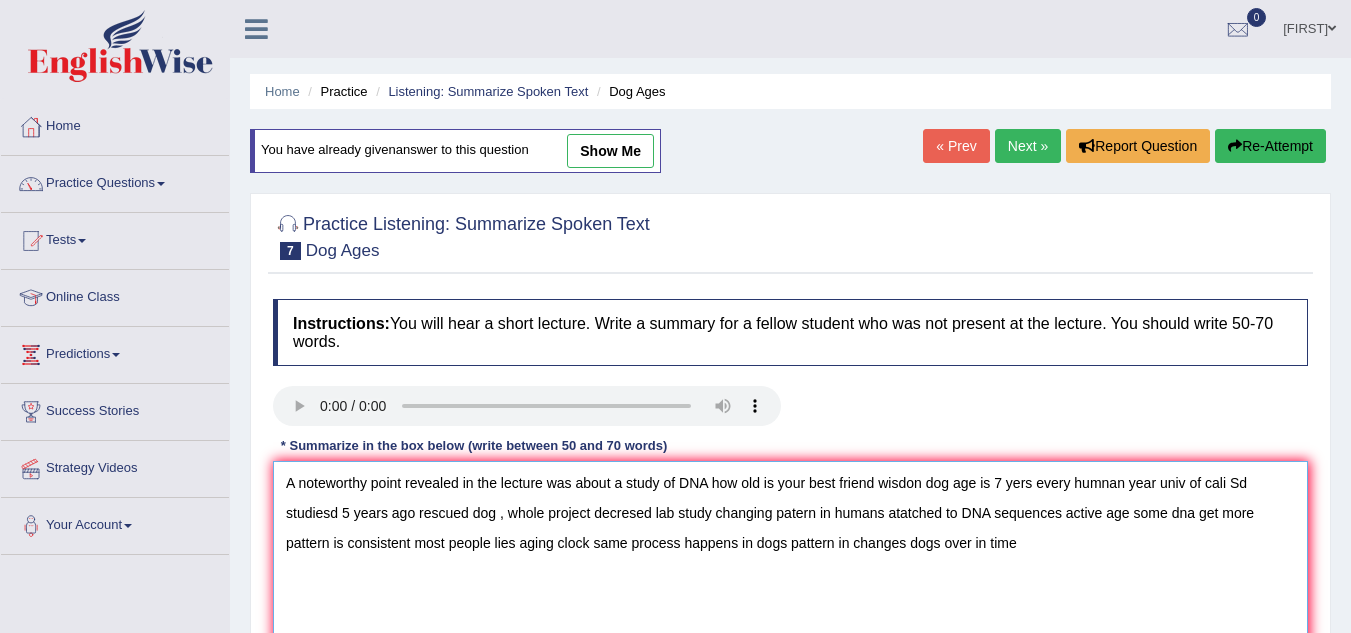 click on "A noteworthy point revealed in the lecture was about a study of DNA how old is your best friend wisdon dog age is 7 yers every humnan year univ of cali Sd studiesd 5 years ago rescued dog , whole project decresed lab study changing patern in humans atatched to DNA sequences active age some dna get more pattern is consistent most people lies aging clock same process happens in dogs pattern in changes dogs over in time" at bounding box center (790, 558) 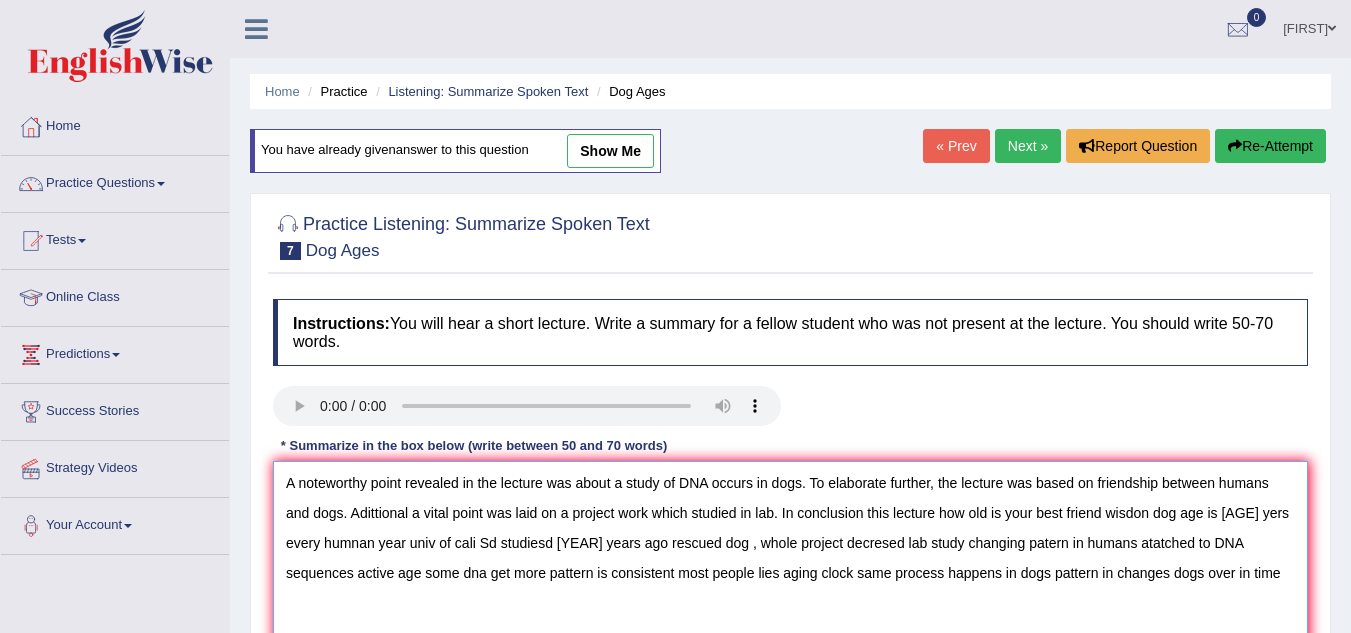click on "A noteworthy point revealed in the lecture was about a study of DNA occurs in dogs. To elaborate further, the lecture was based on friendship between humans and dogs. Adittional a vital point was laid on a project work which studied in lab. In conclusion this lecture how old is your best friend wisdon dog age is [AGE] yers every humnan year univ of cali Sd studiesd [YEAR] years ago rescued dog , whole project decresed lab study changing patern in humans atatched to DNA sequences active age some dna get more pattern is consistent most people lies aging clock same process happens in dogs pattern in changes dogs over in time" at bounding box center (790, 558) 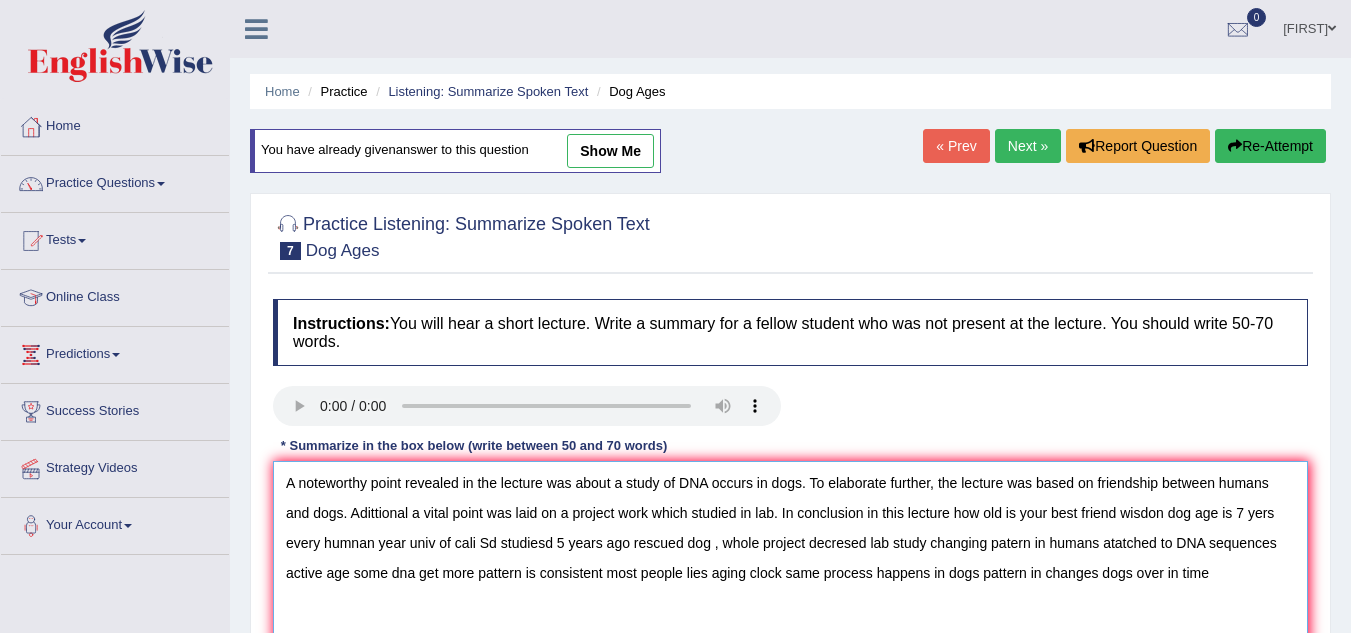 click on "A noteworthy point revealed in the lecture was about a study of DNA occurs in dogs. To elaborate further, the lecture was based on friendship between humans and dogs. Adittional a vital point was laid on a project work which studied in lab. In conclusion in this lecture how old is your best friend wisdon dog age is 7 yers every humnan year univ of cali Sd studiesd 5 years ago rescued dog , whole project decresed lab study changing patern in humans atatched to DNA sequences active age some dna get more pattern is consistent most people lies aging clock same process happens in dogs pattern in changes dogs over in time" at bounding box center (790, 558) 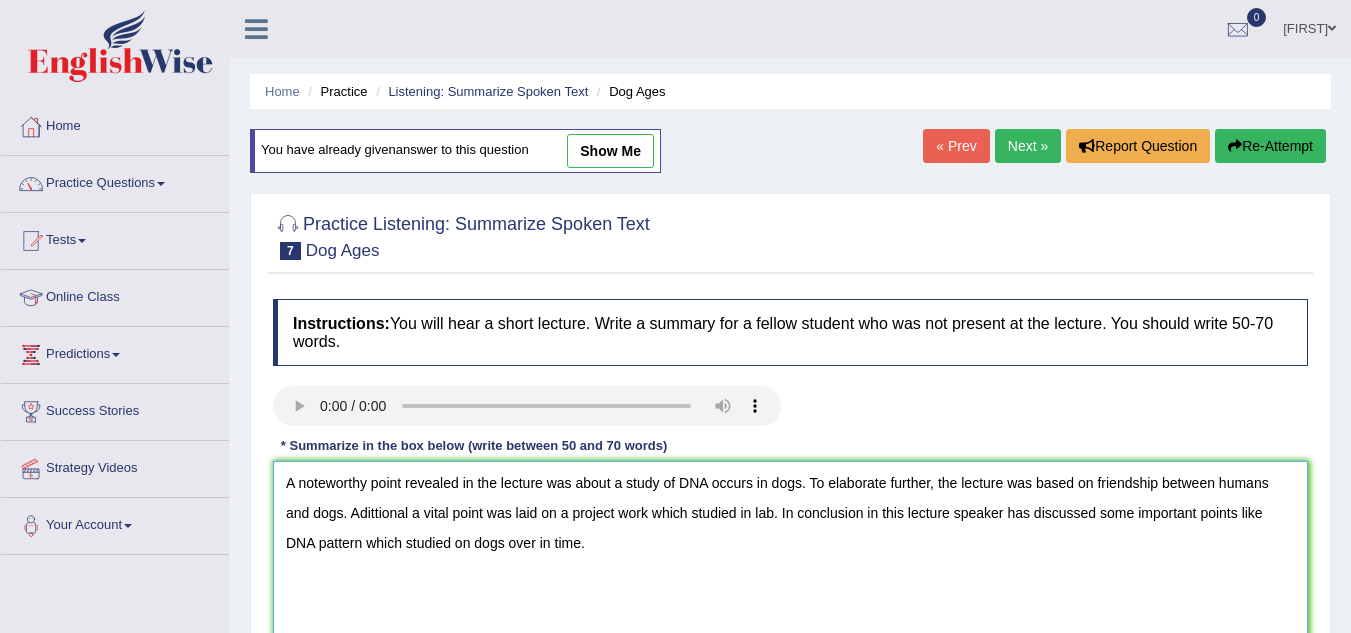 scroll, scrollTop: 417, scrollLeft: 0, axis: vertical 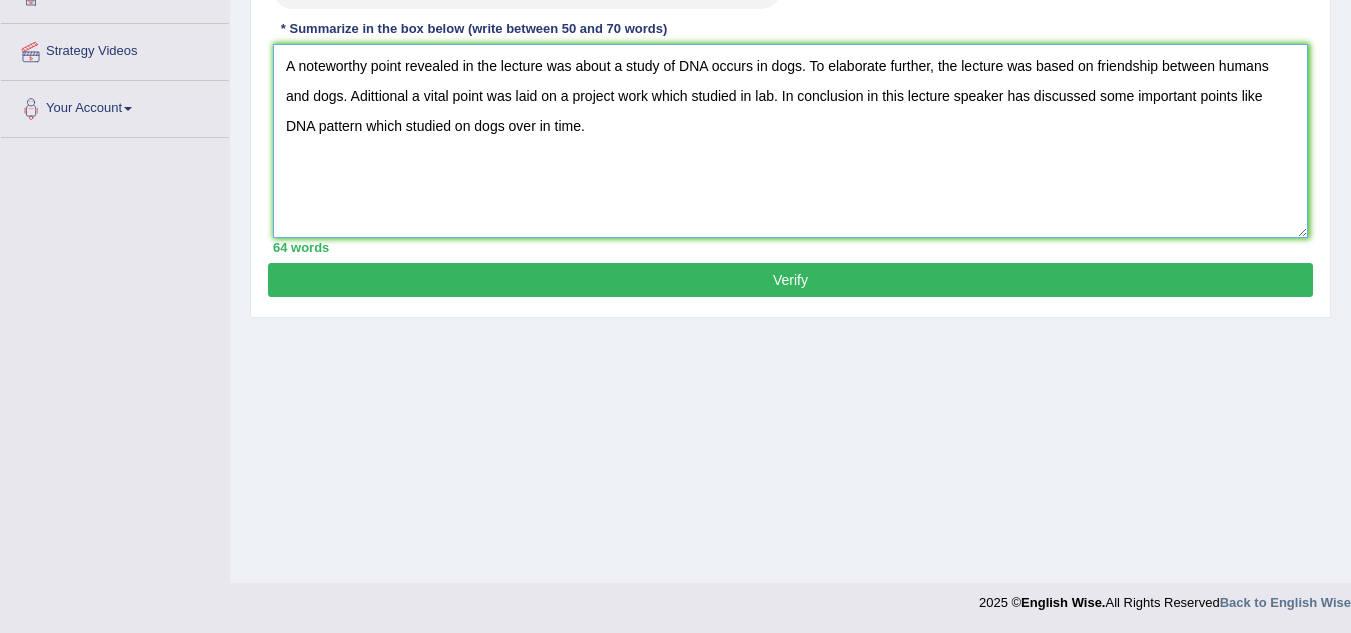 type on "A noteworthy point revealed in the lecture was about a study of DNA occurs in dogs. To elaborate further, the lecture was based on friendship between humans and dogs. Adittional a vital point was laid on a project work which studied in lab. In conclusion in this lecture speaker has discussed some important points like DNA pattern which studied on dogs over in time." 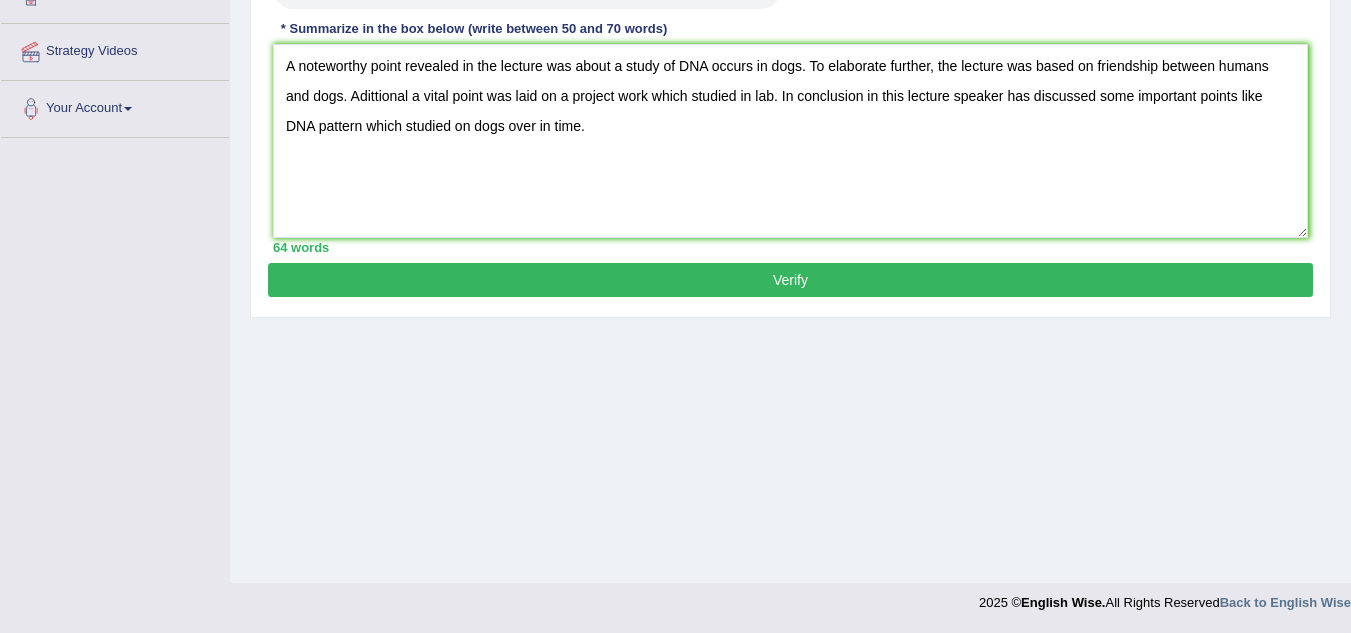 click on "Verify" at bounding box center [790, 280] 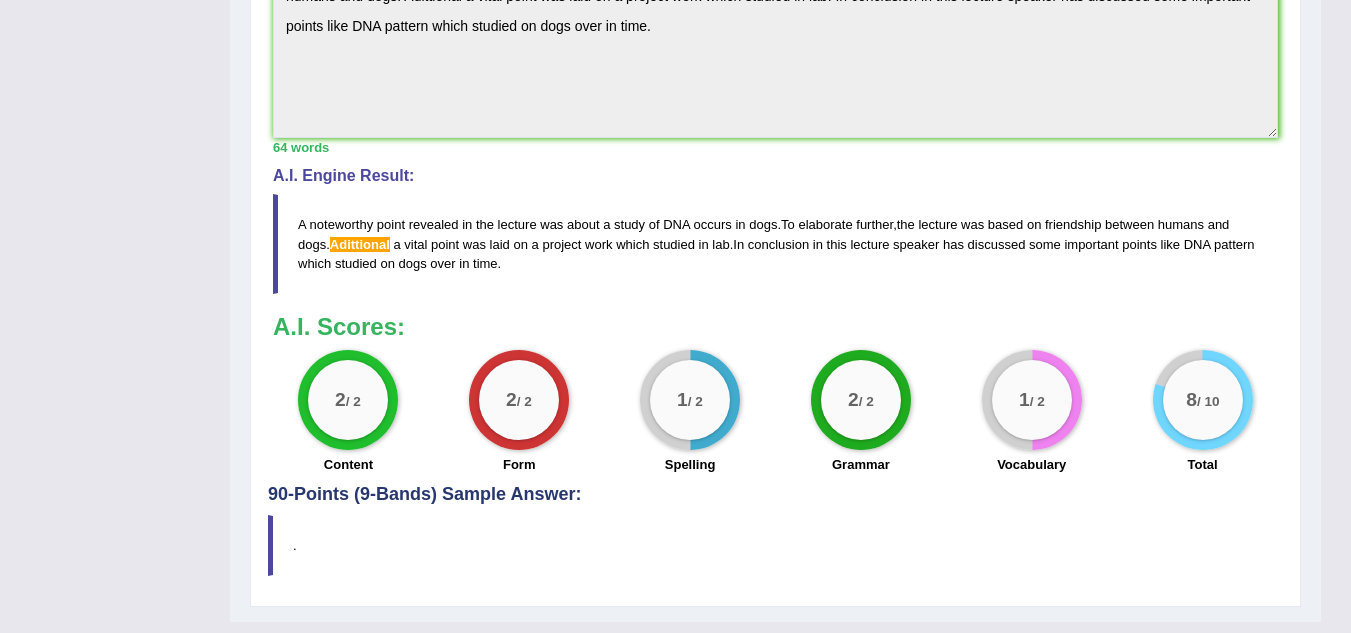 scroll, scrollTop: 701, scrollLeft: 0, axis: vertical 